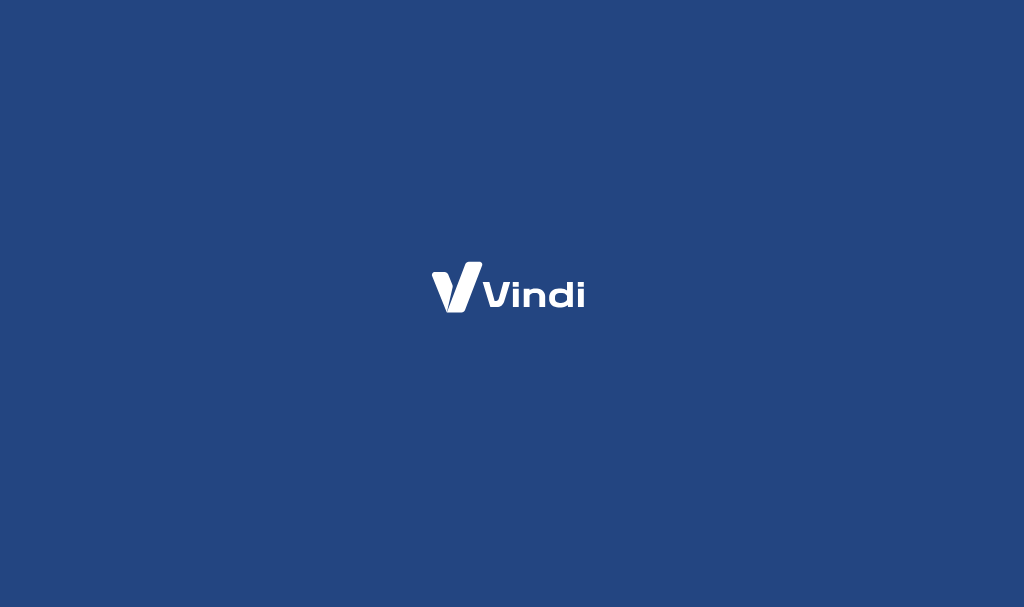scroll, scrollTop: 0, scrollLeft: 0, axis: both 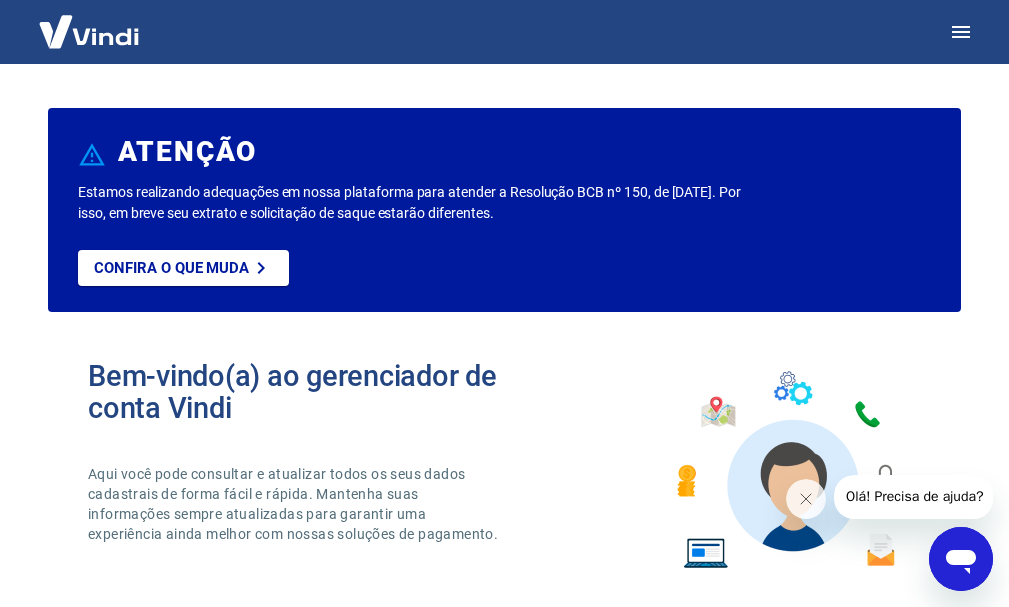 click at bounding box center (89, 31) 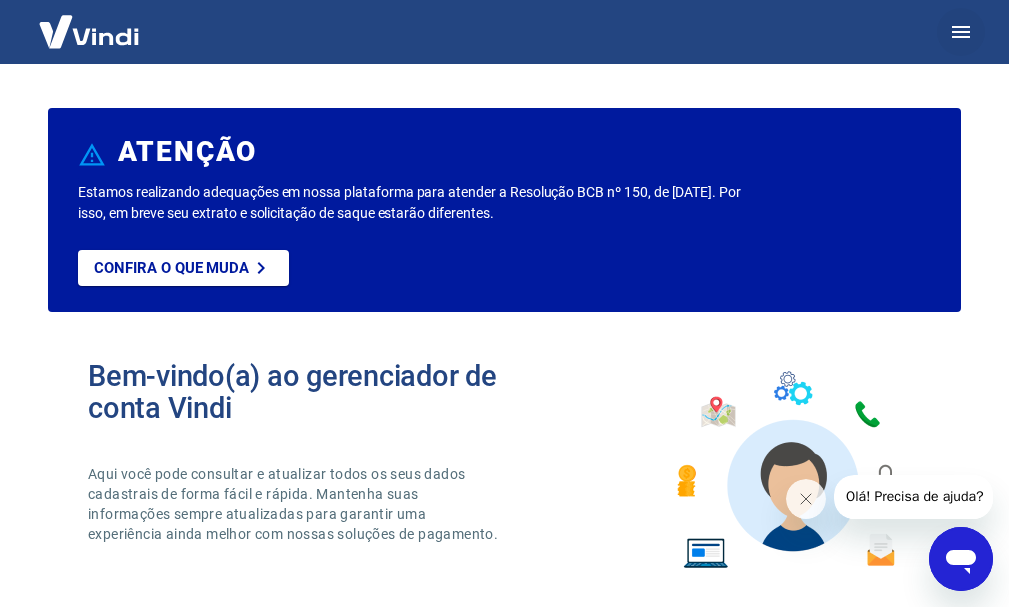 click 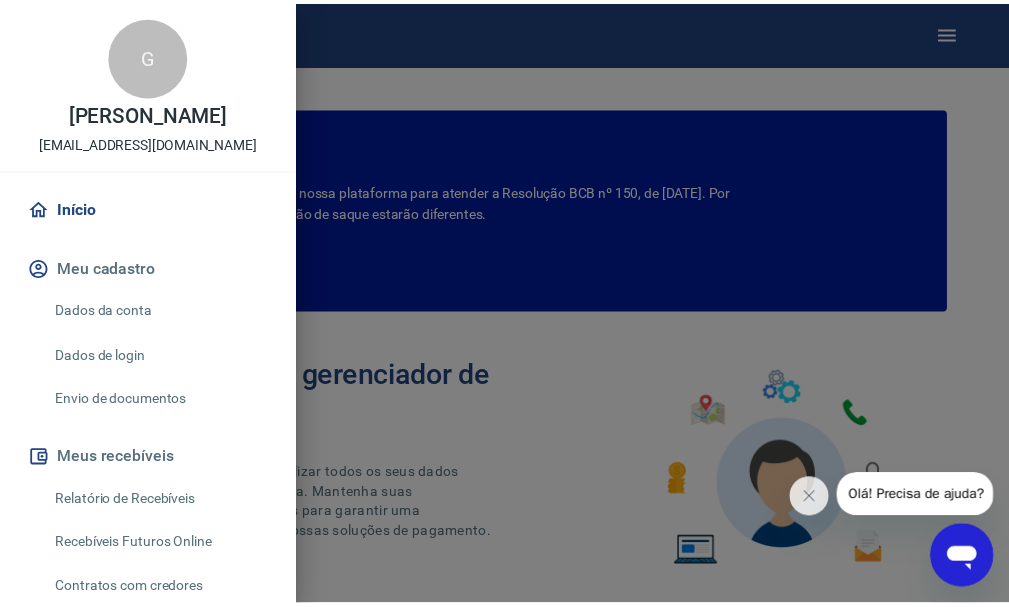scroll, scrollTop: 100, scrollLeft: 0, axis: vertical 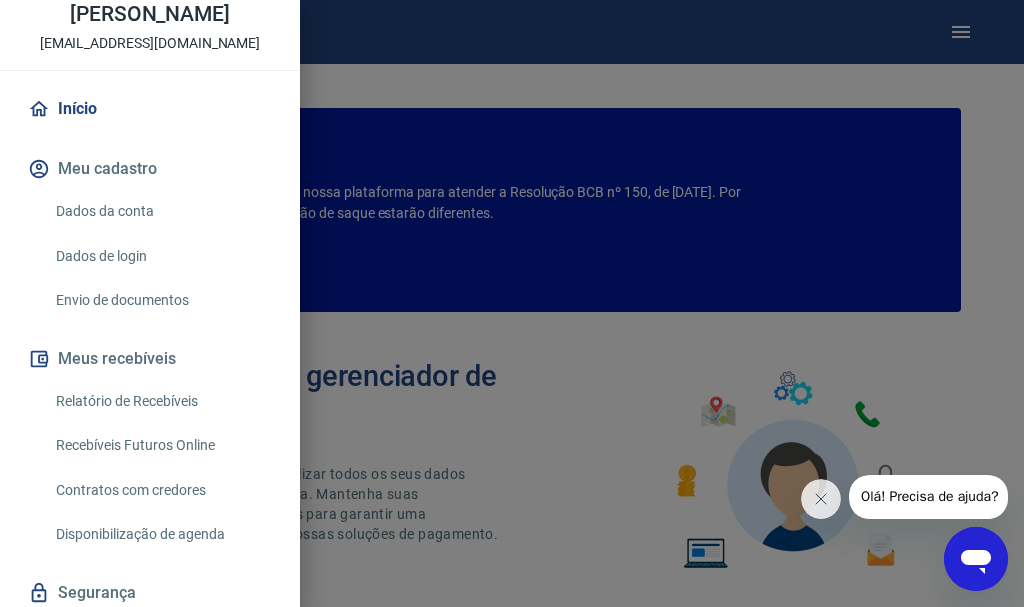 click on "Envio de documentos" at bounding box center (162, 300) 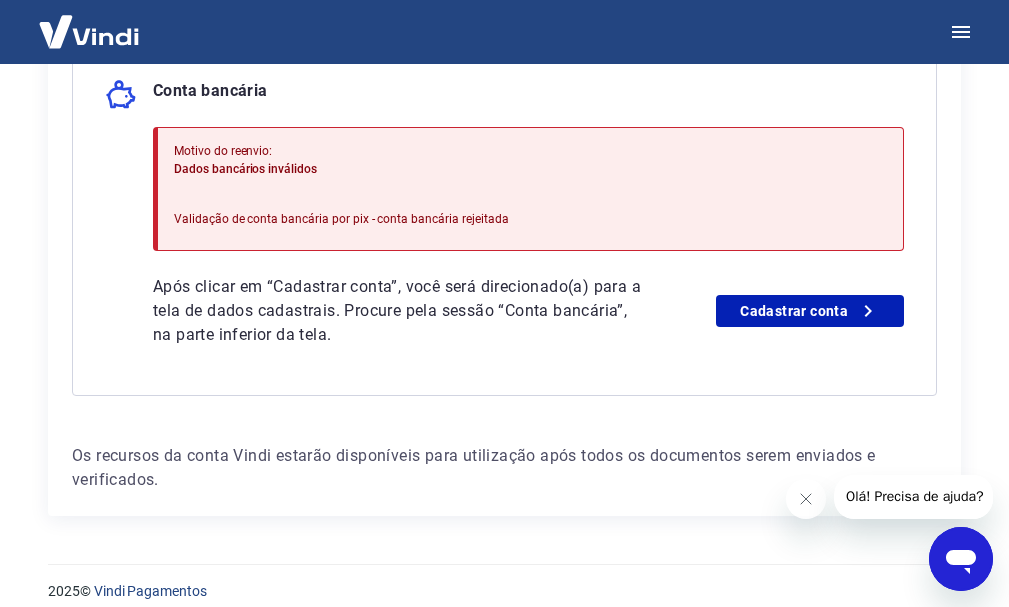 scroll, scrollTop: 533, scrollLeft: 0, axis: vertical 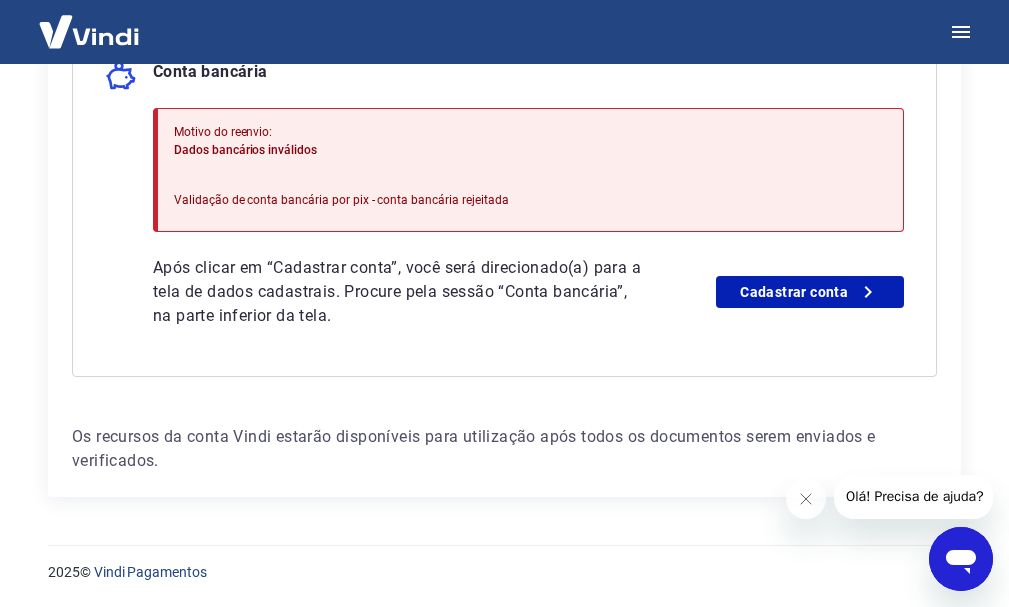 click on "Após clicar em “Cadastrar conta”, você será direcionado(a) para a tela de dados cadastrais. Procure pela sessão “Conta bancária”, na parte inferior da tela. Cadastrar conta" at bounding box center (528, 292) 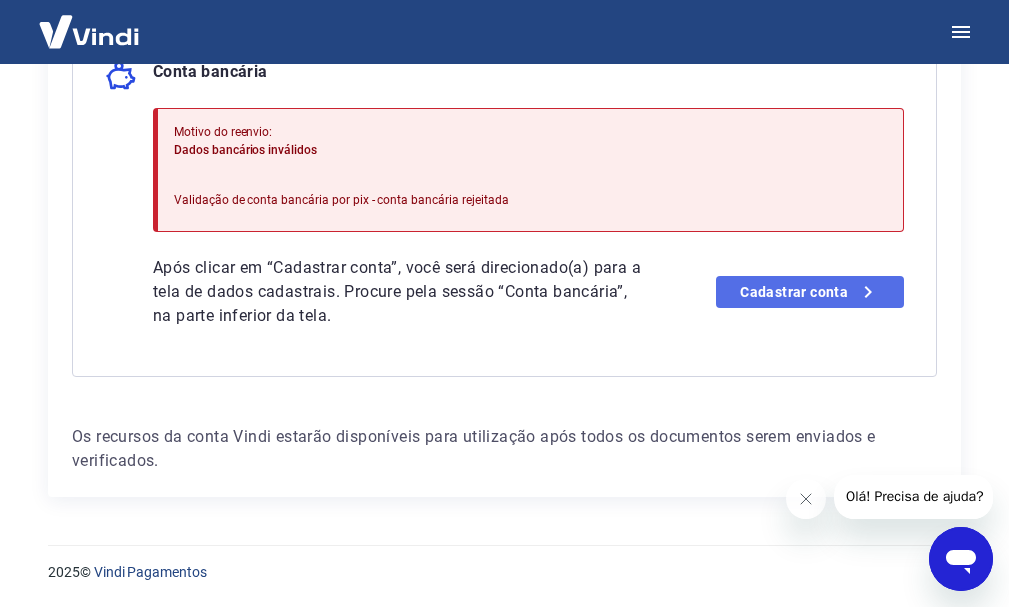 click on "Cadastrar conta" at bounding box center [810, 292] 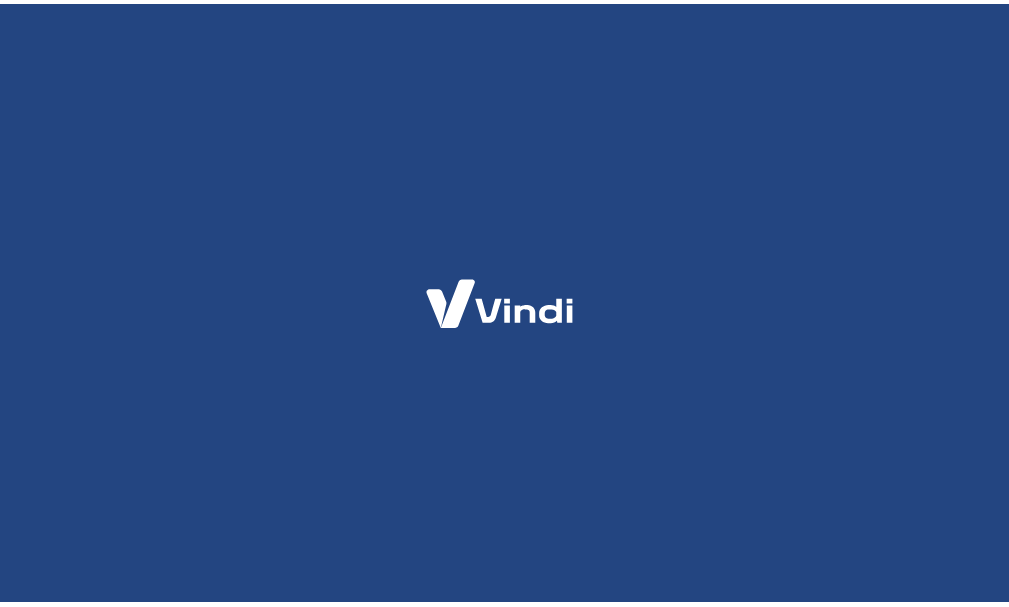 scroll, scrollTop: 0, scrollLeft: 0, axis: both 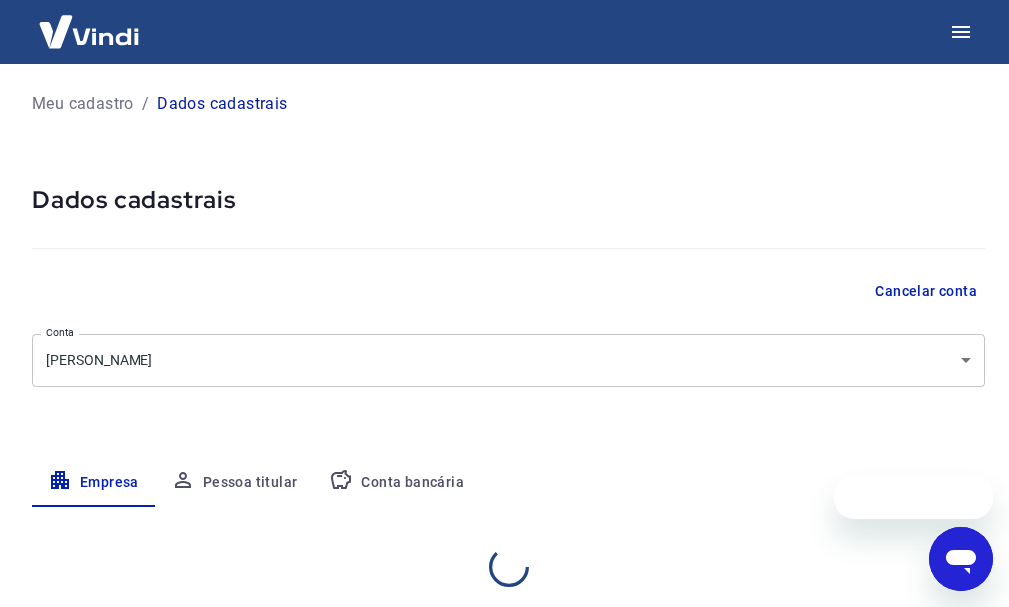 select on "SP" 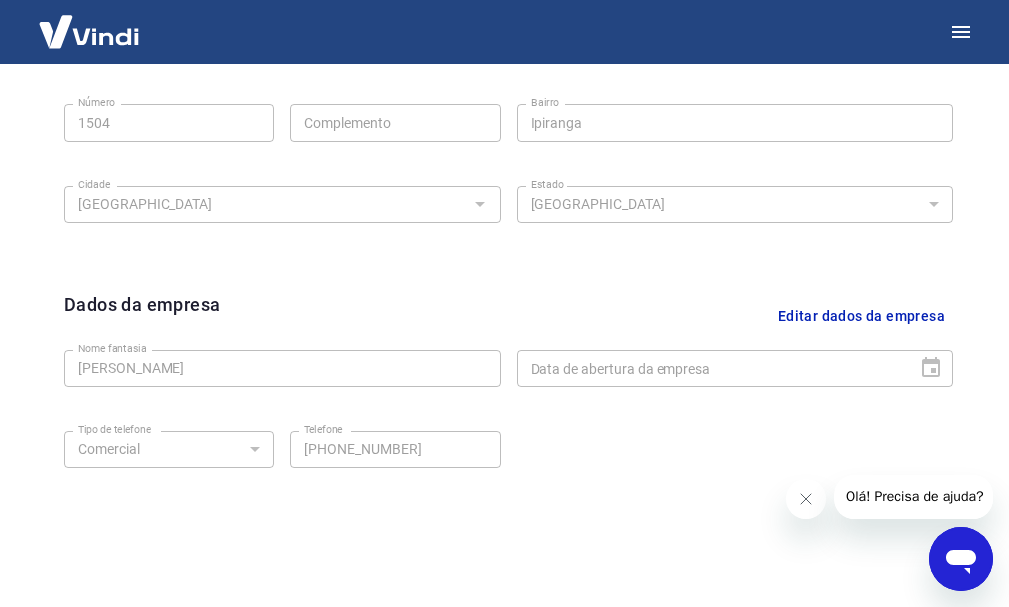 scroll, scrollTop: 800, scrollLeft: 0, axis: vertical 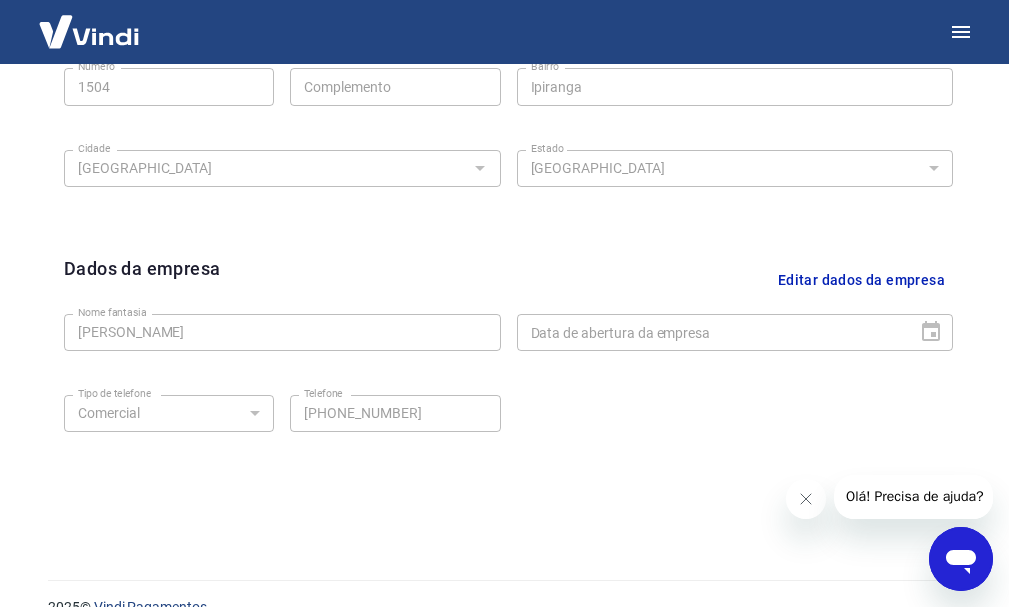 click on "Data de abertura da empresa" at bounding box center [735, 332] 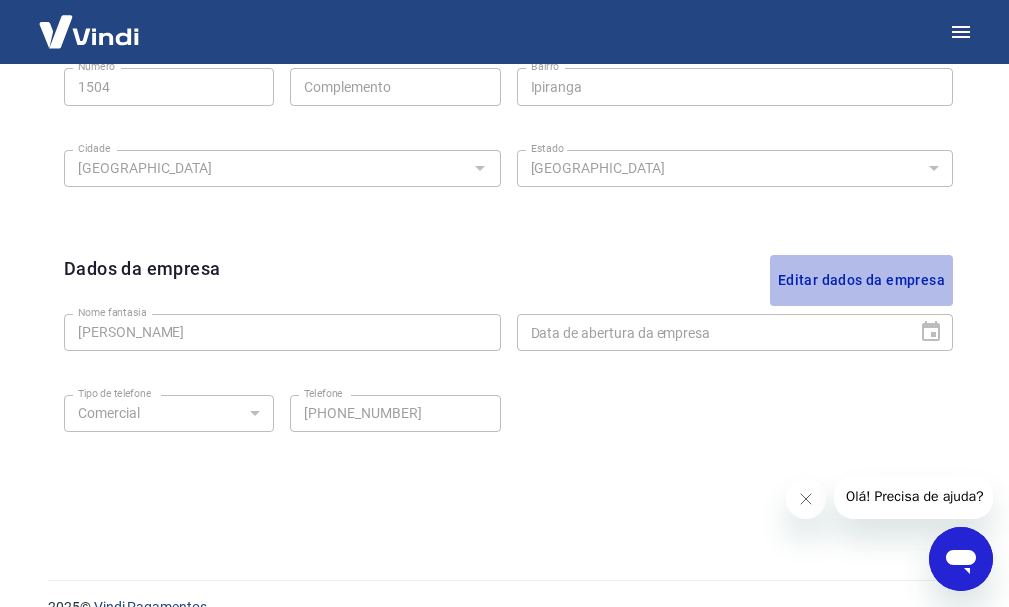 click on "Editar dados da empresa" at bounding box center (861, 280) 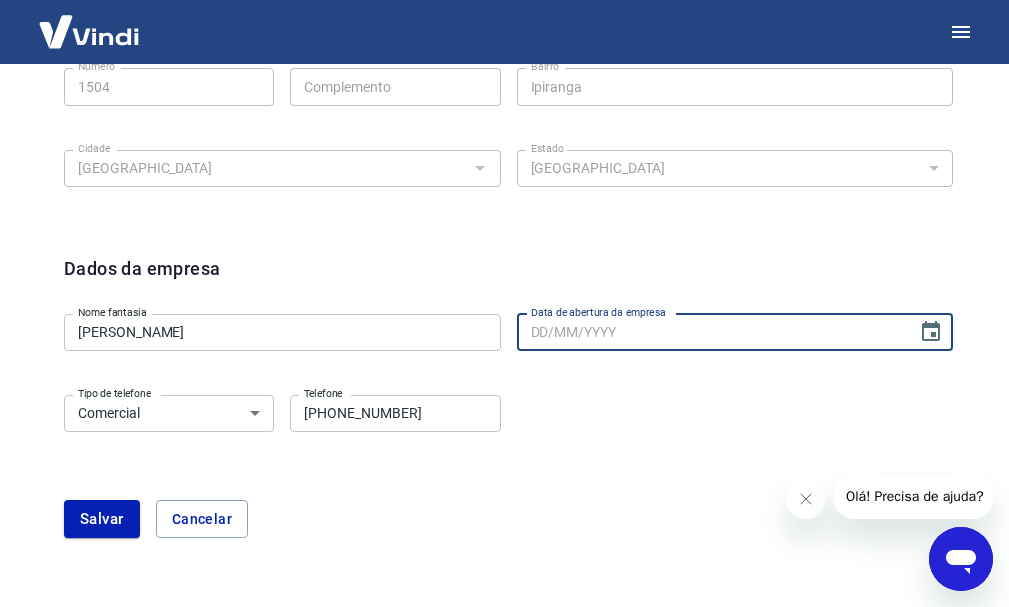 click on "Data de abertura da empresa" at bounding box center [710, 332] 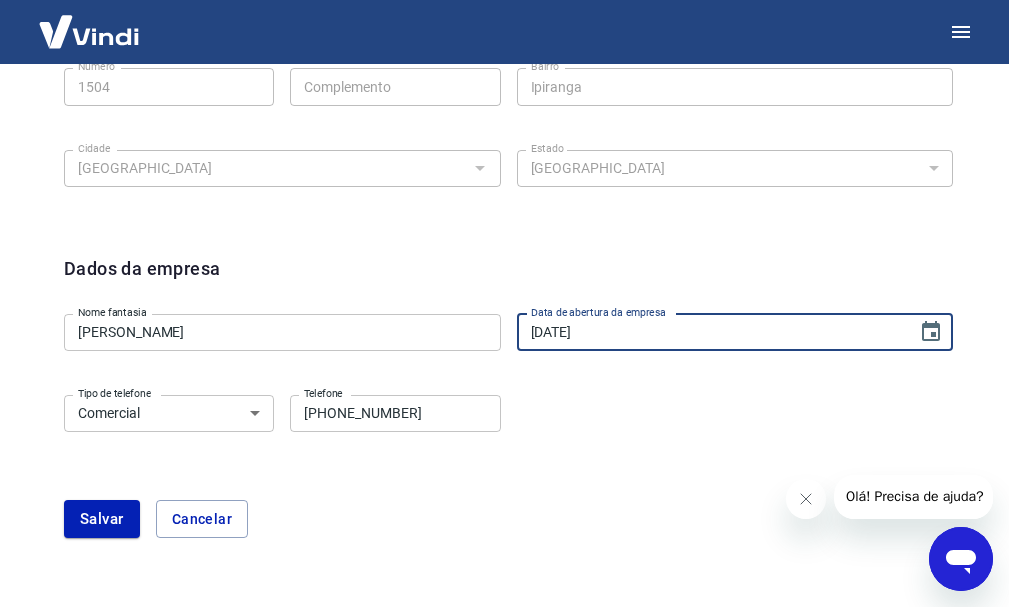 type on "03/10/2016" 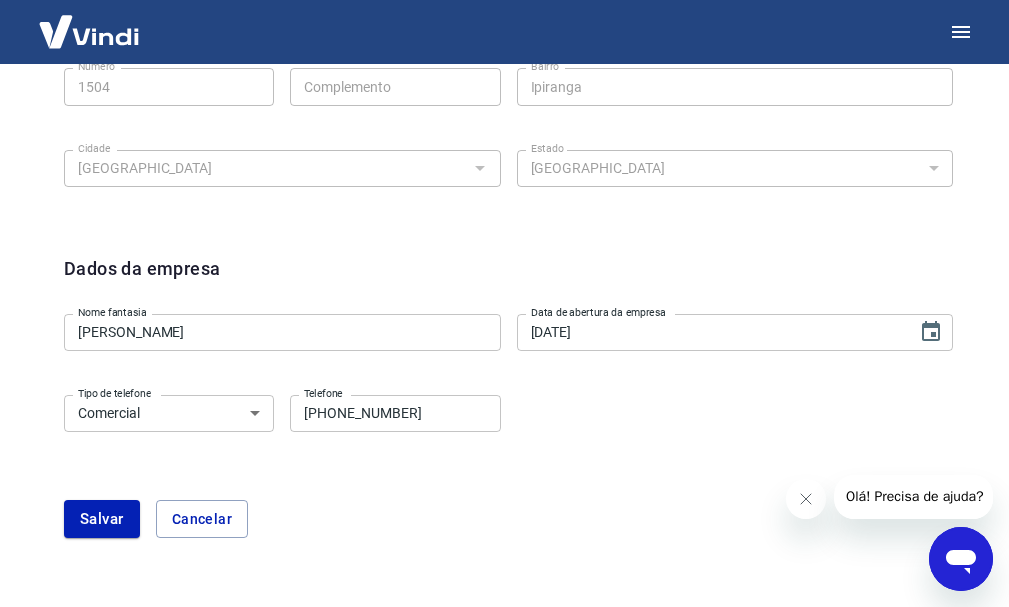 click on "Tipo de telefone Residencial Comercial Tipo de telefone Telefone (11) 91865-7863 Telefone" at bounding box center [508, 427] 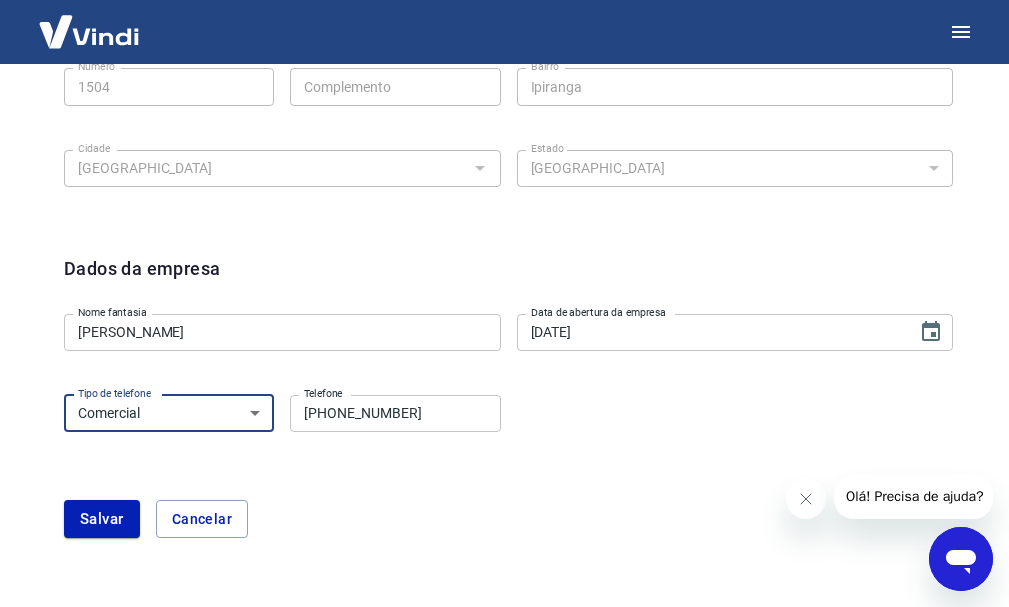 click on "Residencial Comercial" at bounding box center (169, 413) 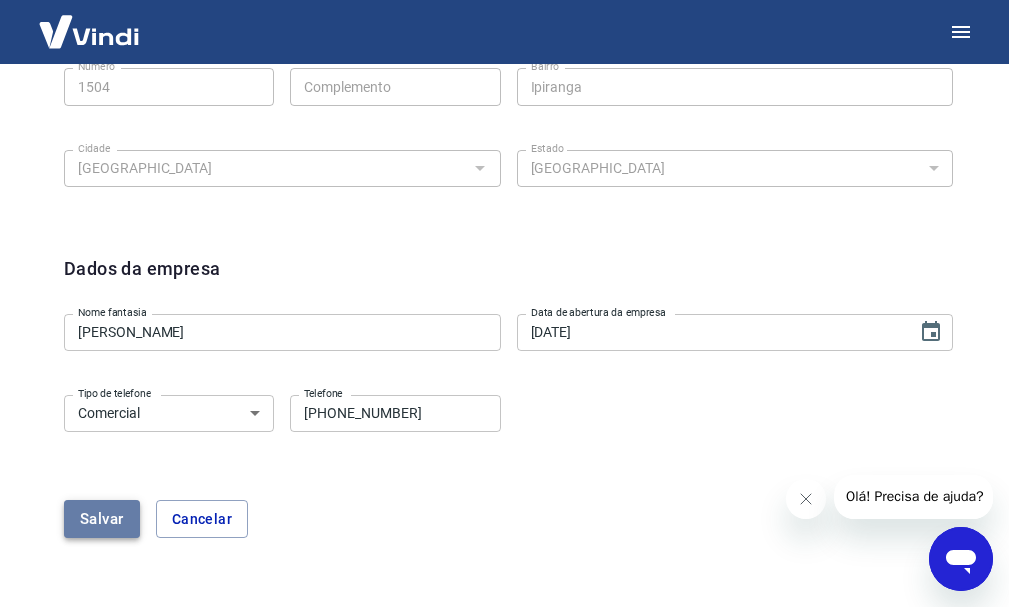 click on "Salvar" at bounding box center [102, 519] 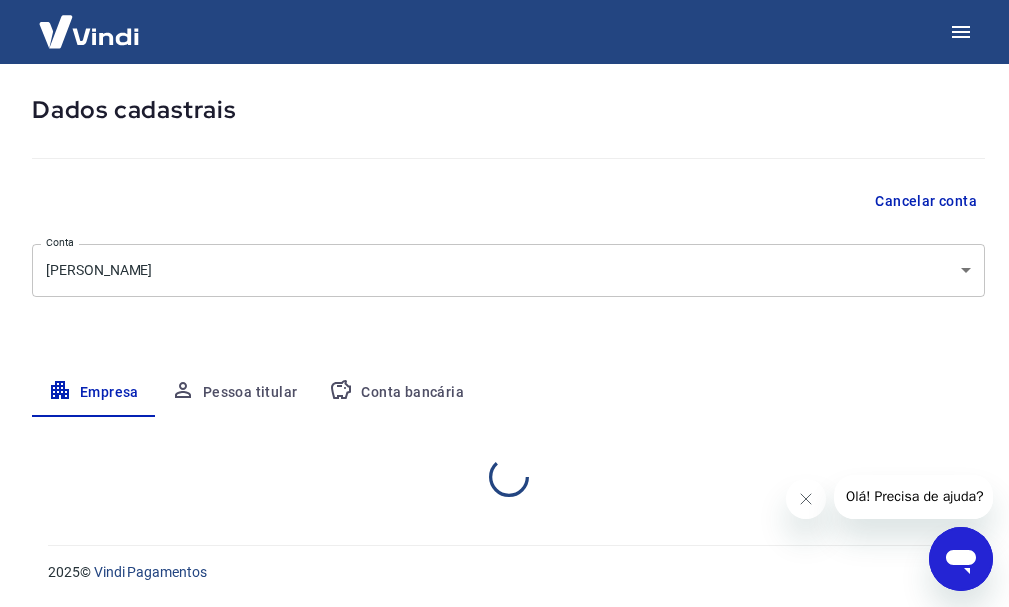 select on "SP" 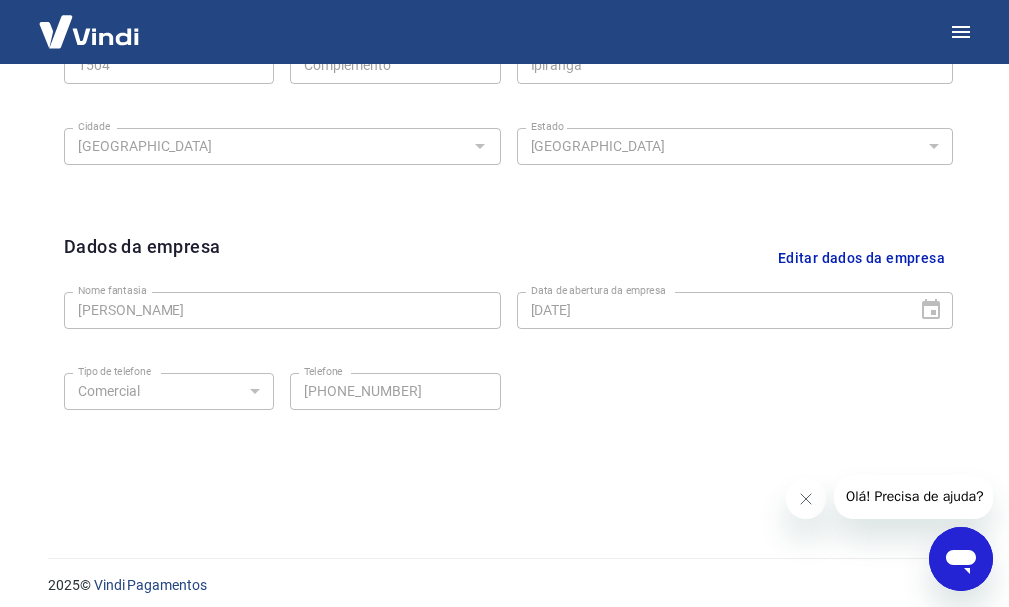 scroll, scrollTop: 835, scrollLeft: 0, axis: vertical 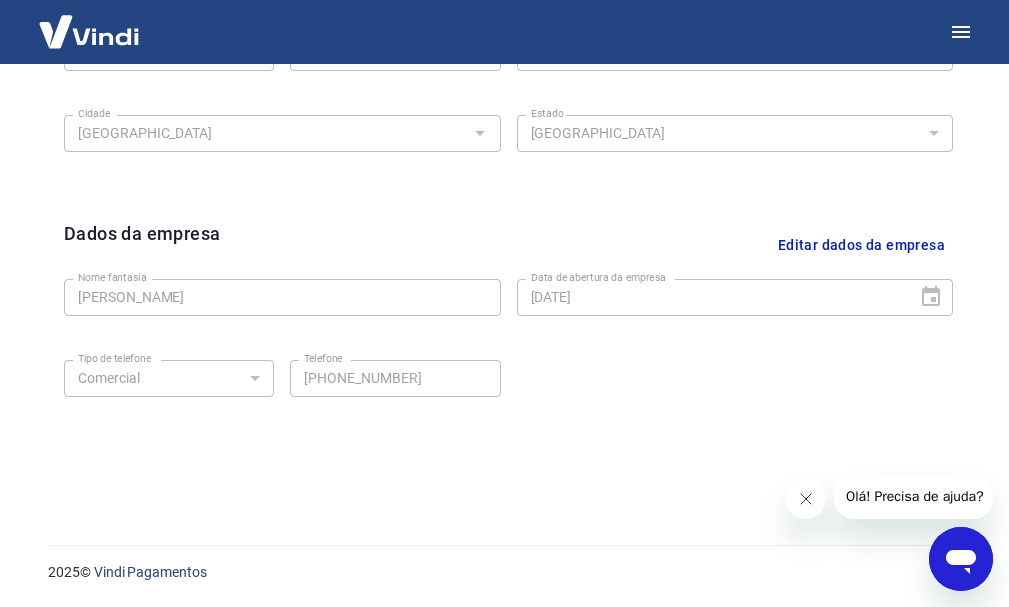 click at bounding box center (805, 499) 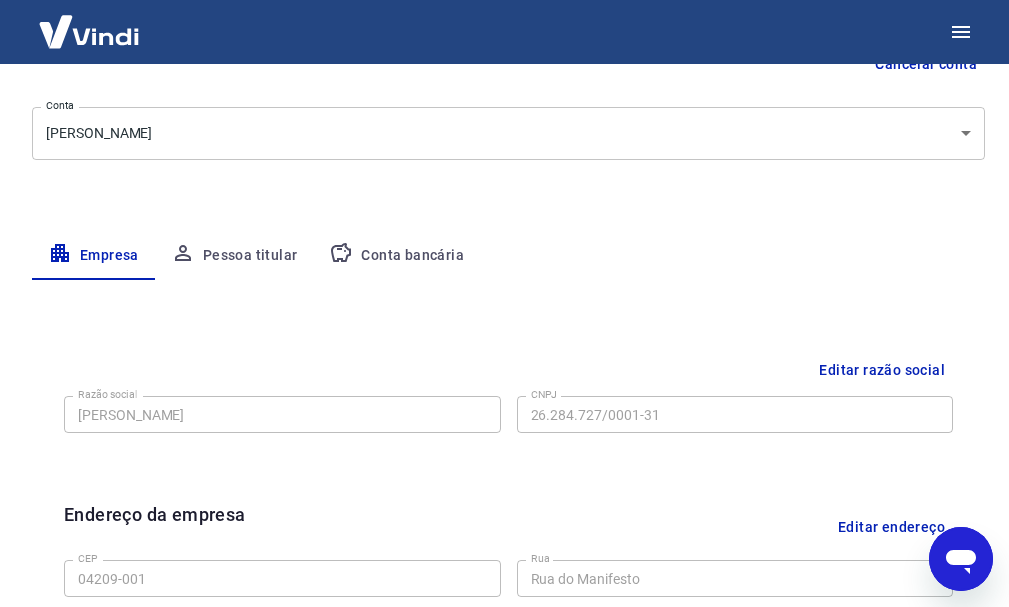 scroll, scrollTop: 0, scrollLeft: 0, axis: both 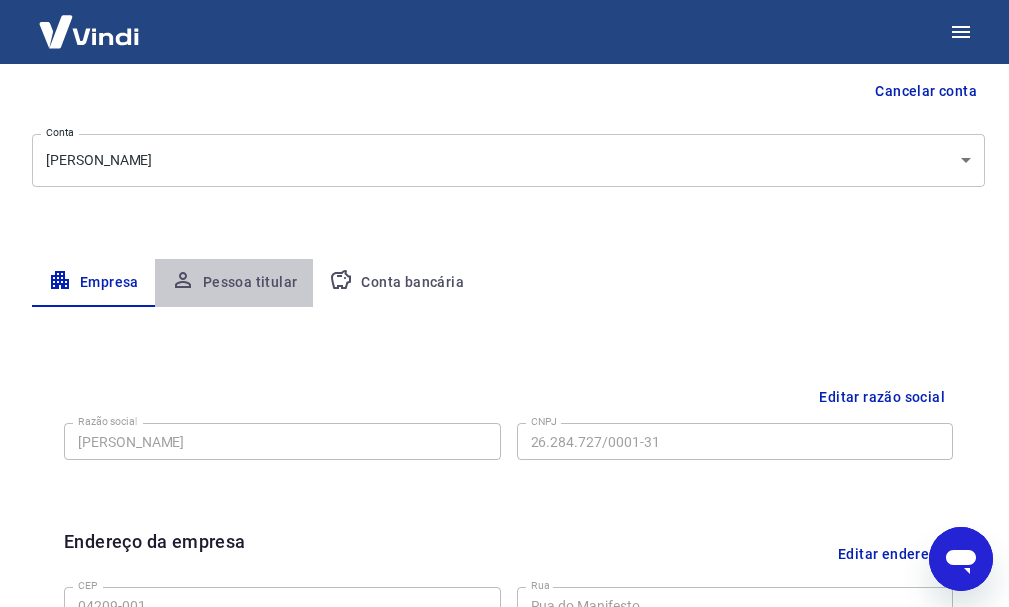 click on "Pessoa titular" at bounding box center (234, 283) 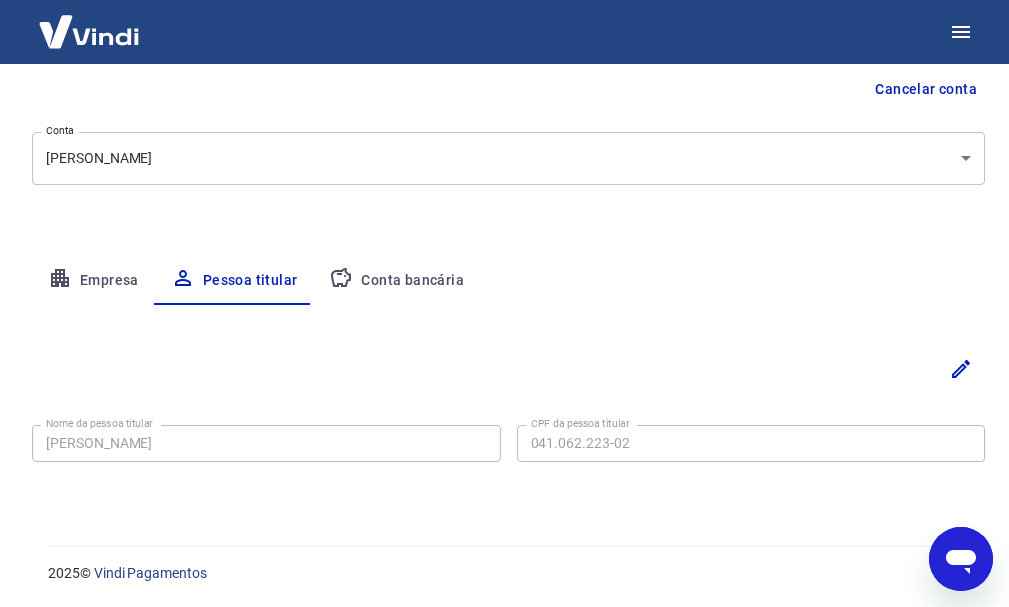 scroll, scrollTop: 203, scrollLeft: 0, axis: vertical 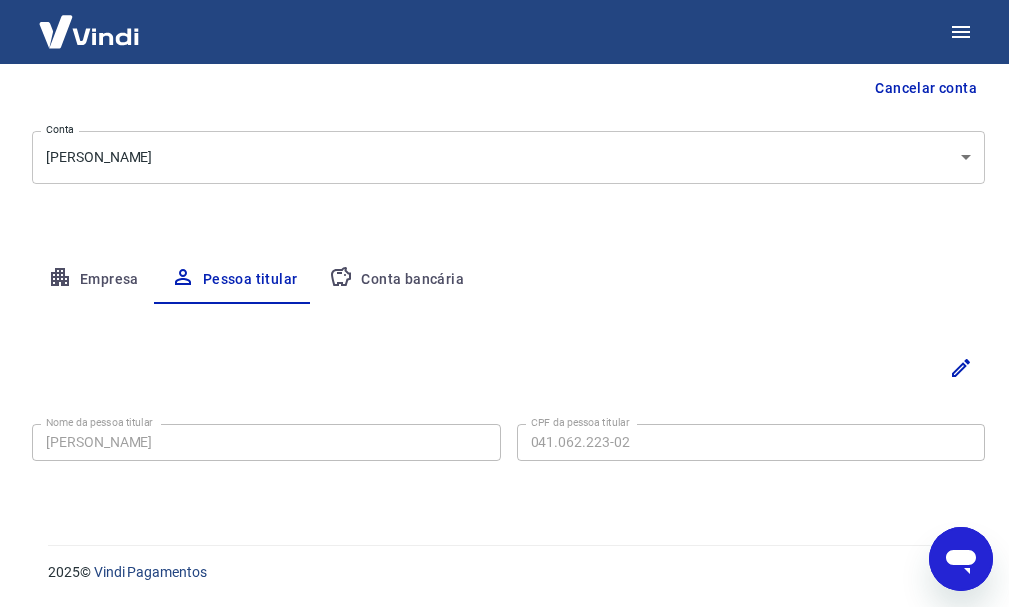 click on "Conta bancária" at bounding box center [396, 280] 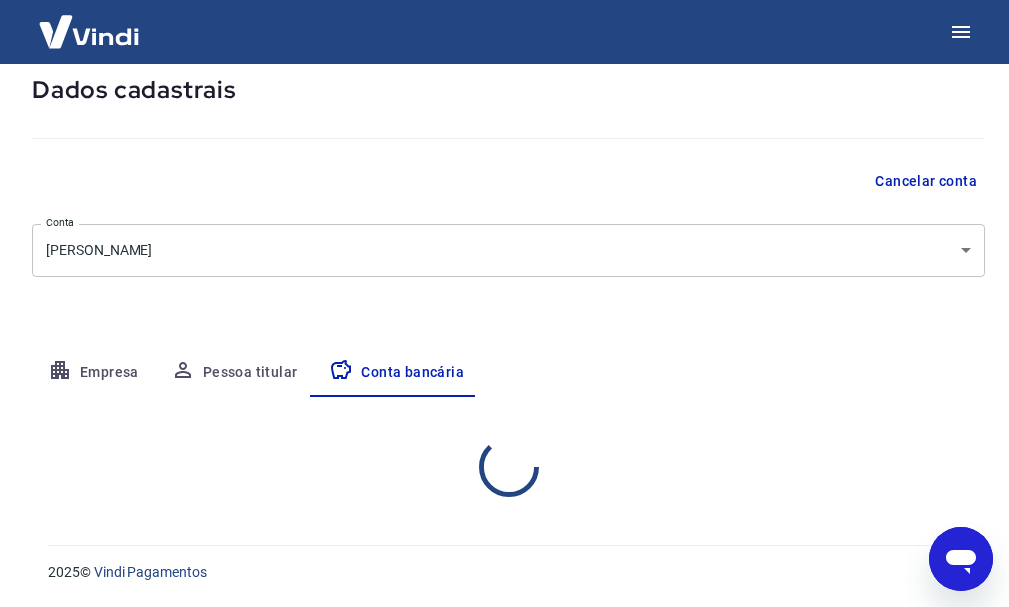 select on "1" 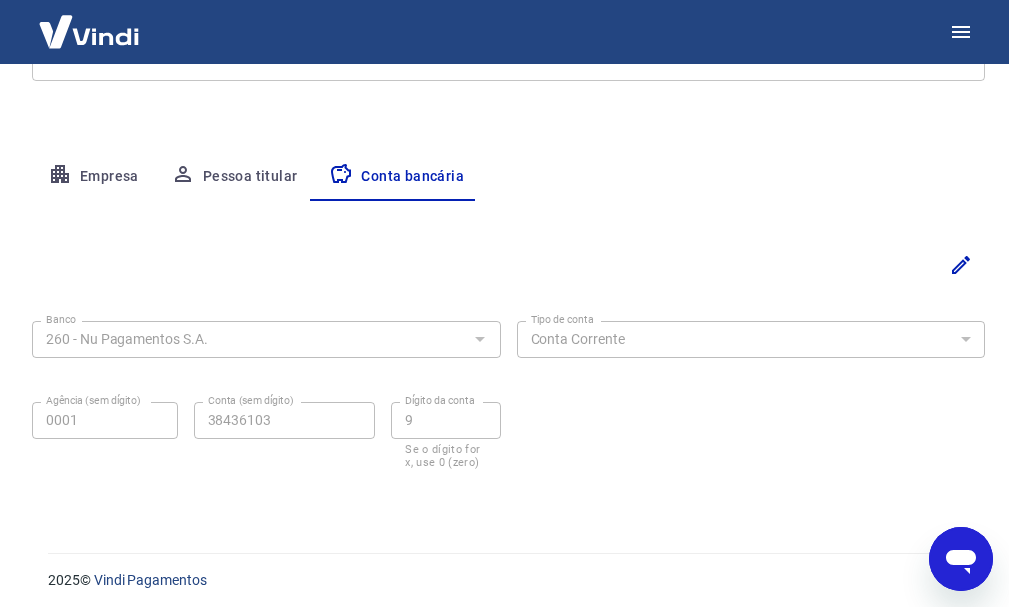 scroll, scrollTop: 314, scrollLeft: 0, axis: vertical 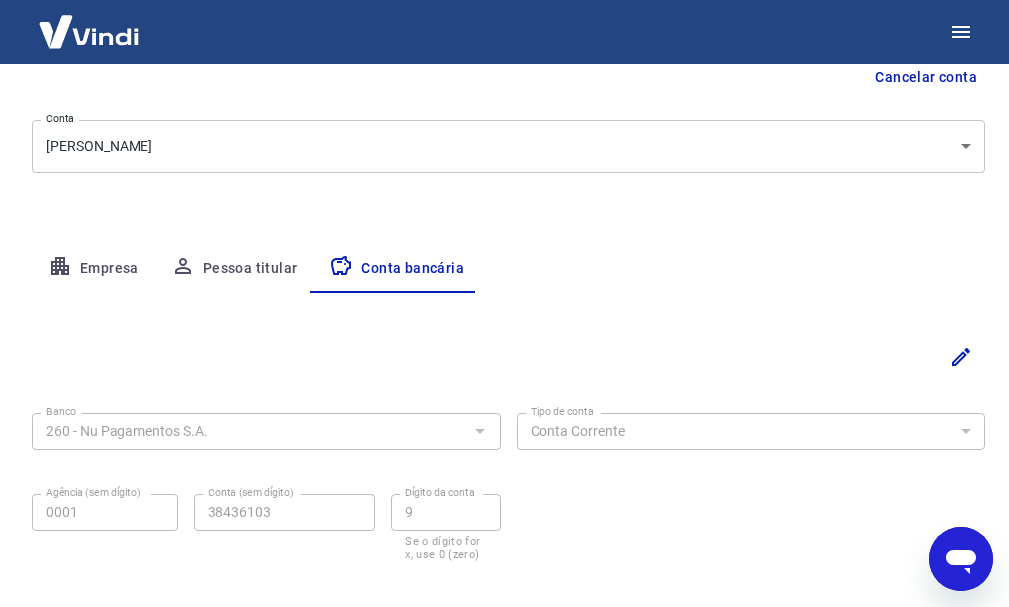 click on "Empresa" at bounding box center [93, 269] 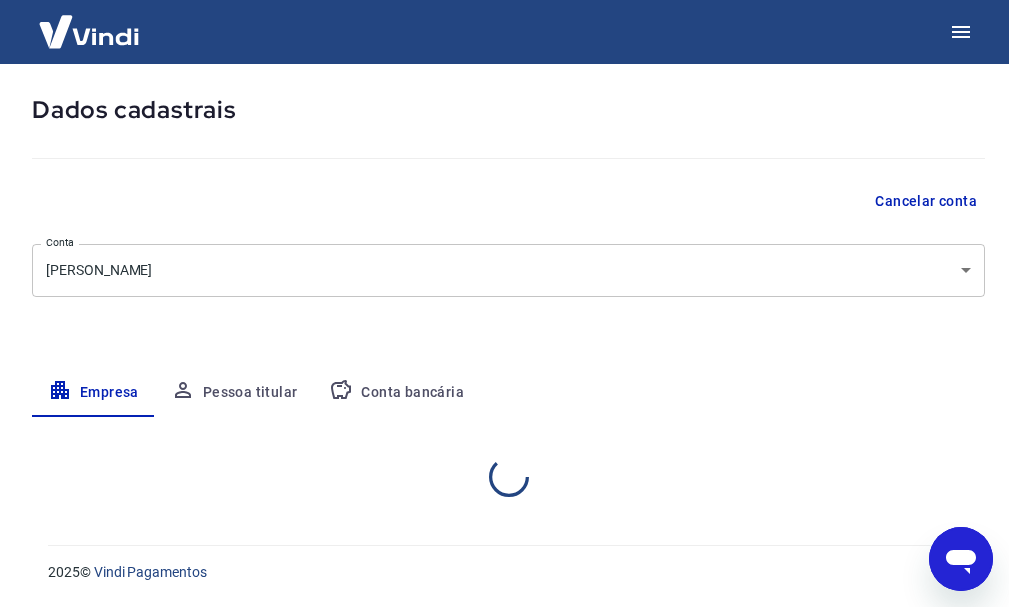 select on "SP" 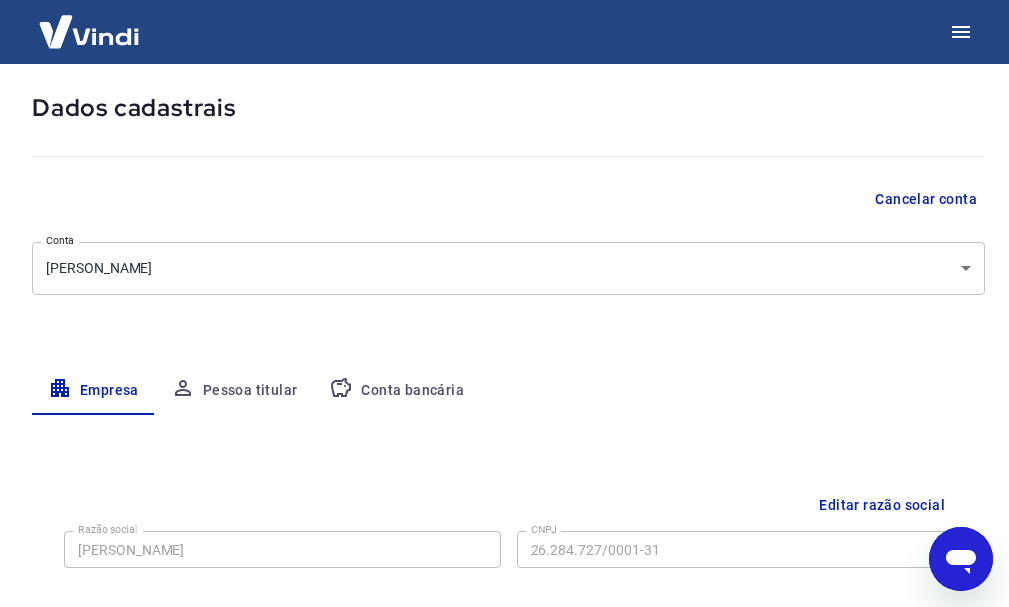 scroll, scrollTop: 0, scrollLeft: 0, axis: both 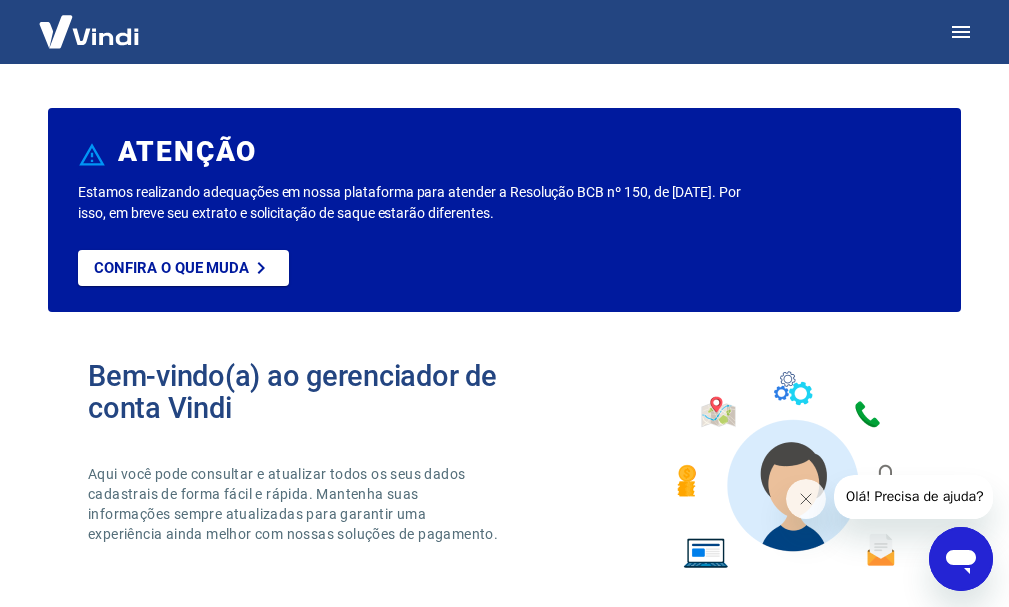 click at bounding box center [89, 31] 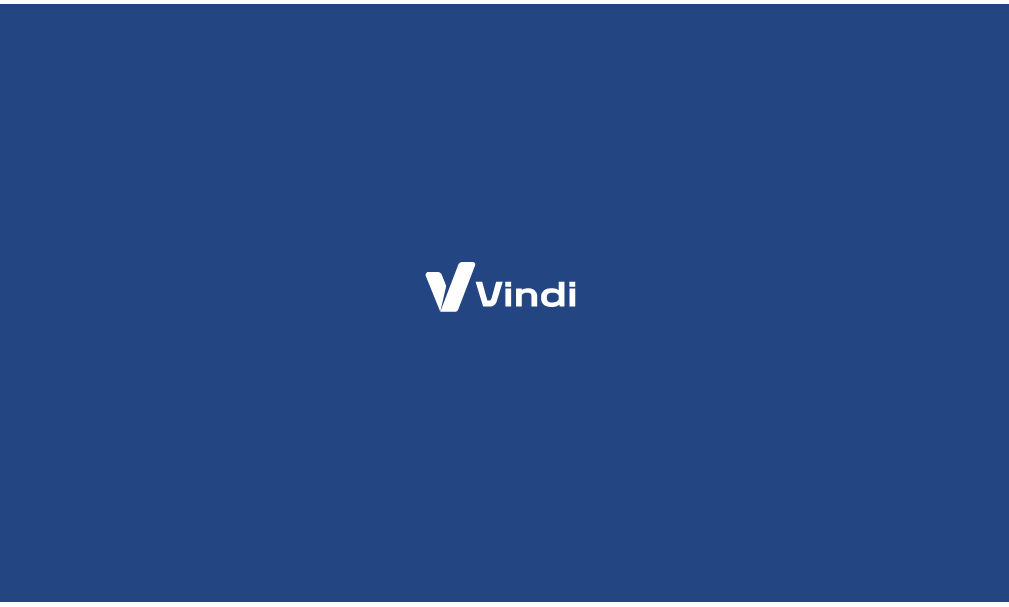 scroll, scrollTop: 0, scrollLeft: 0, axis: both 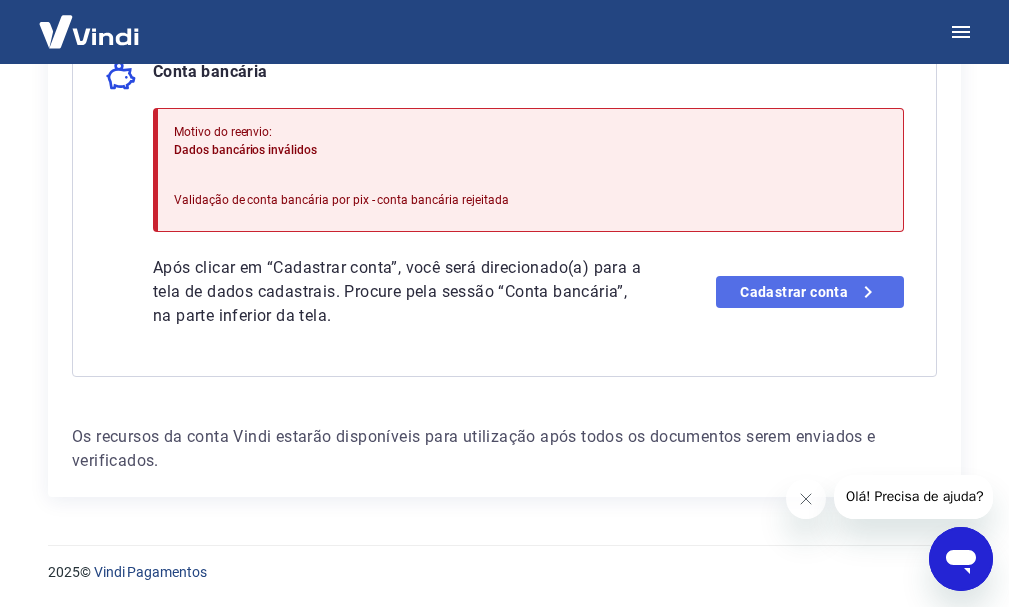 click on "Cadastrar conta" at bounding box center [810, 292] 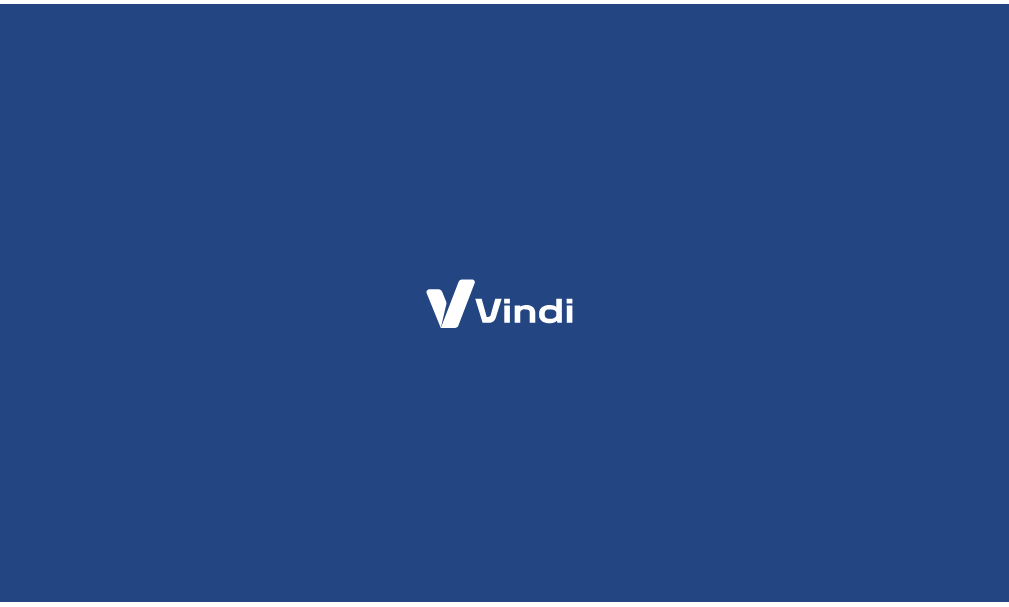 scroll, scrollTop: 0, scrollLeft: 0, axis: both 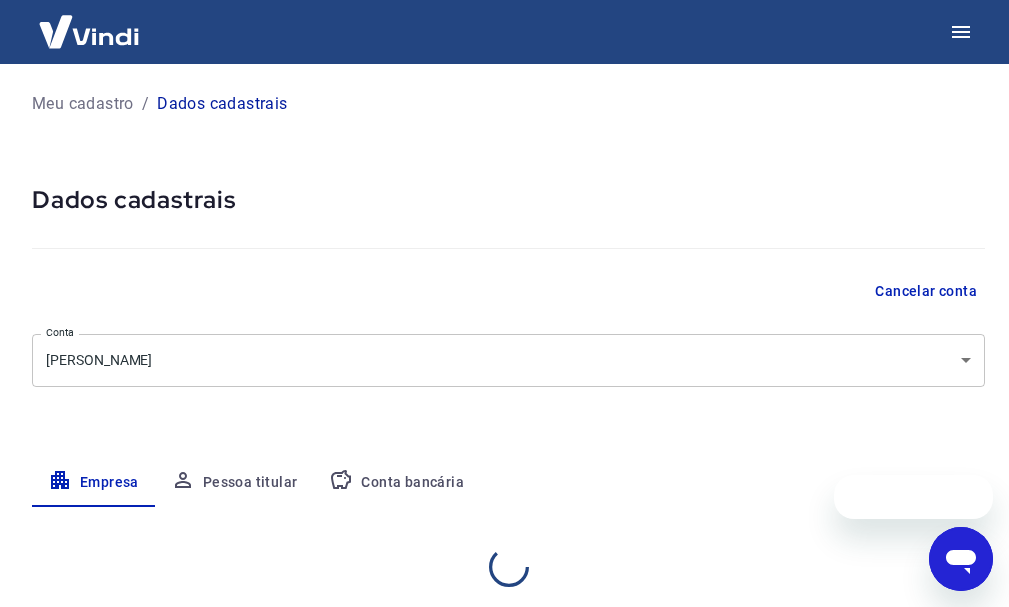 select on "SP" 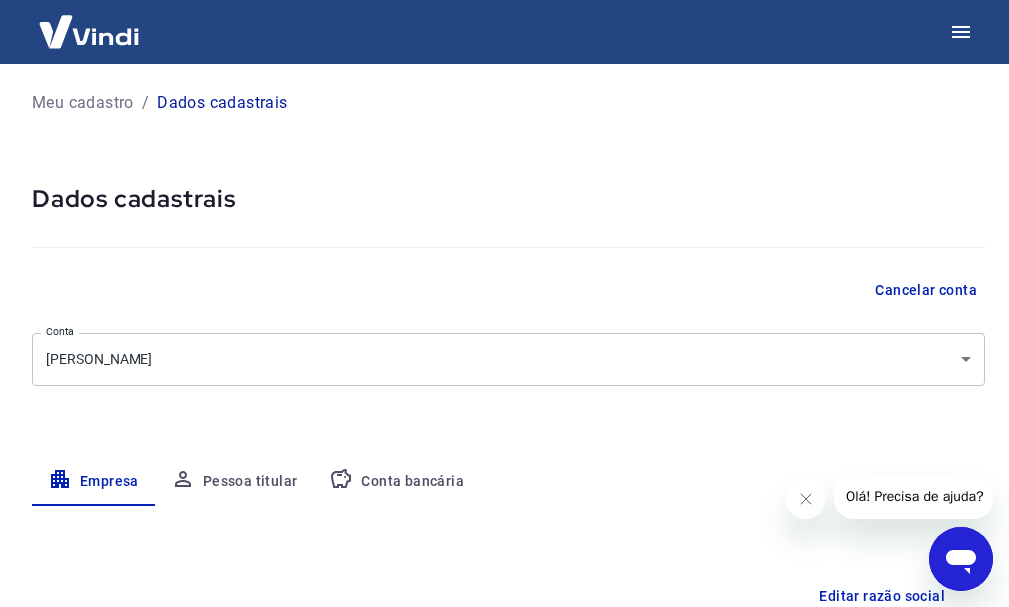scroll, scrollTop: 0, scrollLeft: 0, axis: both 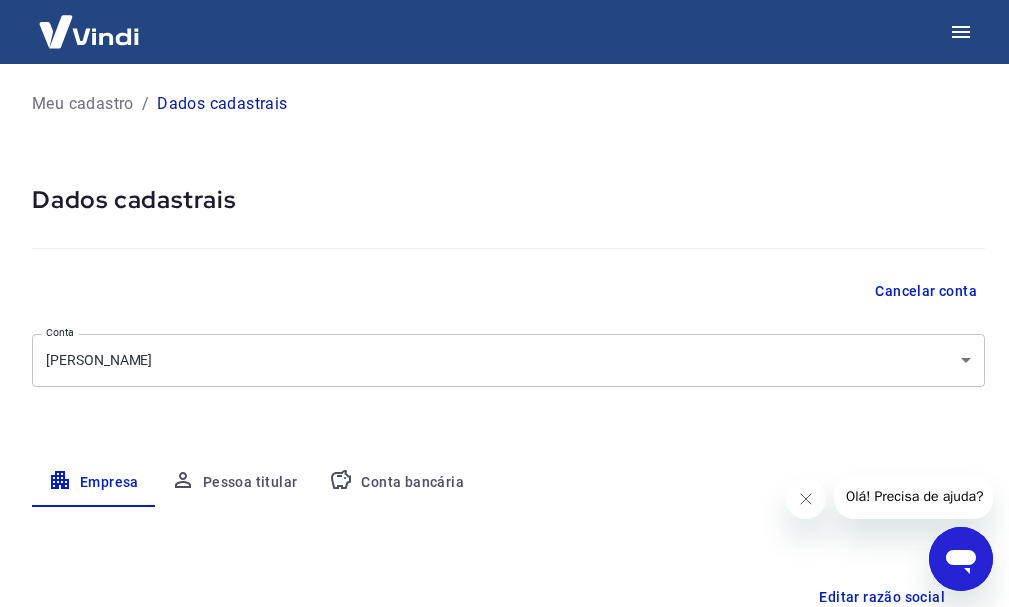 click on "Dados cadastrais" at bounding box center (222, 104) 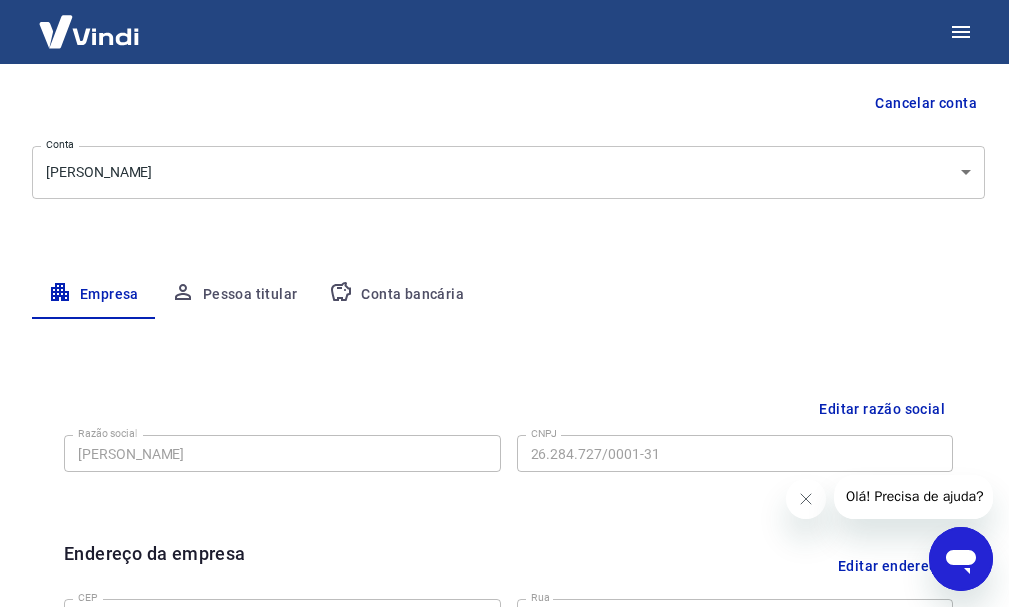 scroll, scrollTop: 0, scrollLeft: 0, axis: both 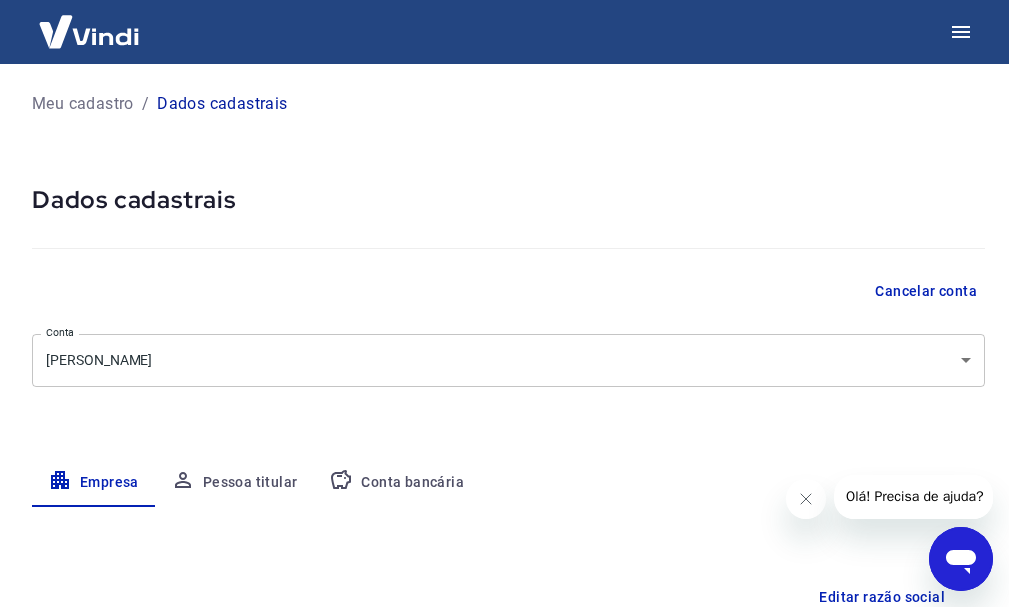 click on "Conta bancária" at bounding box center [396, 483] 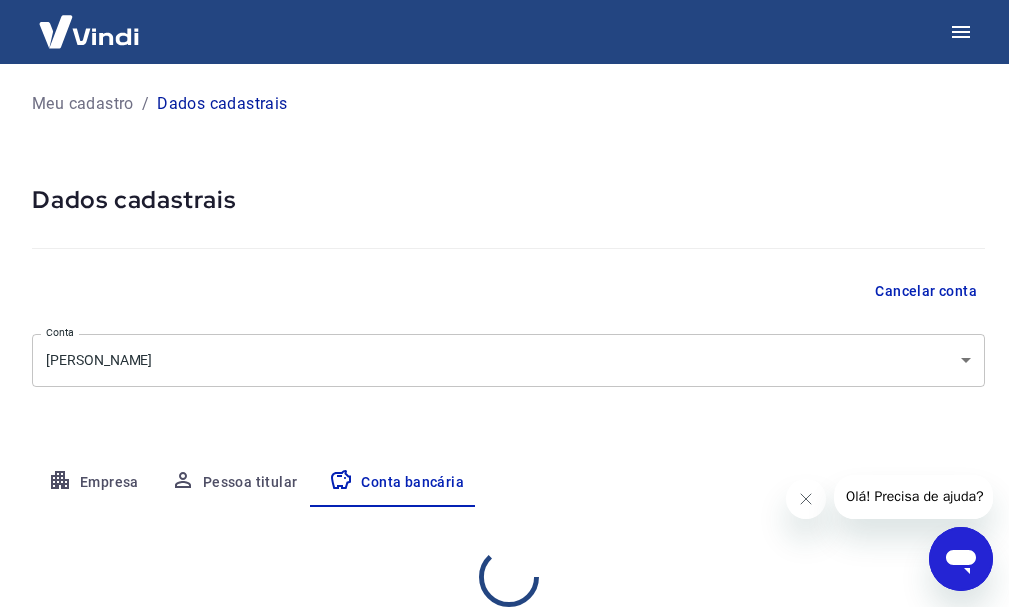 select on "1" 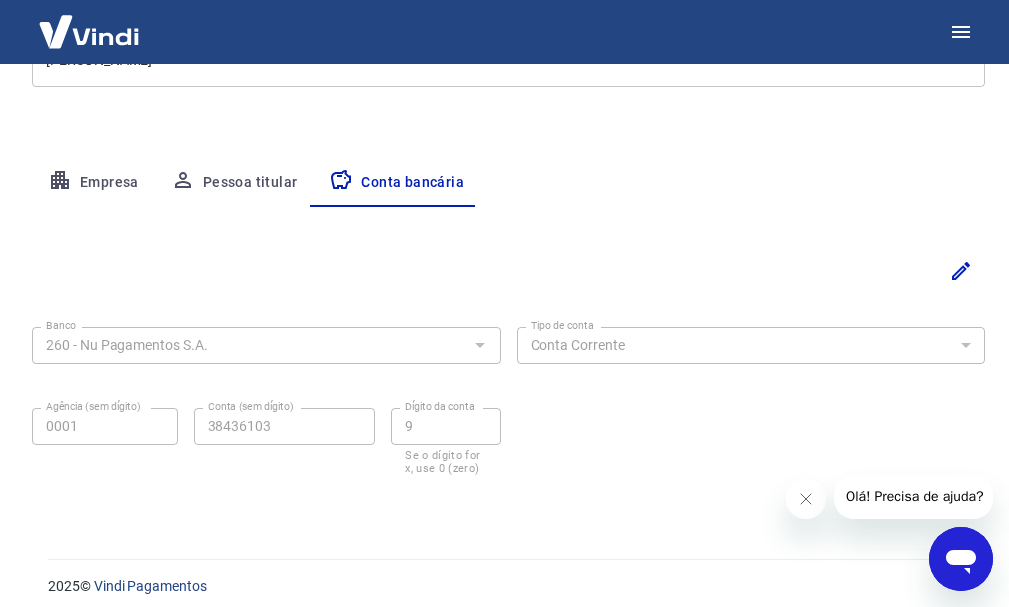 scroll, scrollTop: 314, scrollLeft: 0, axis: vertical 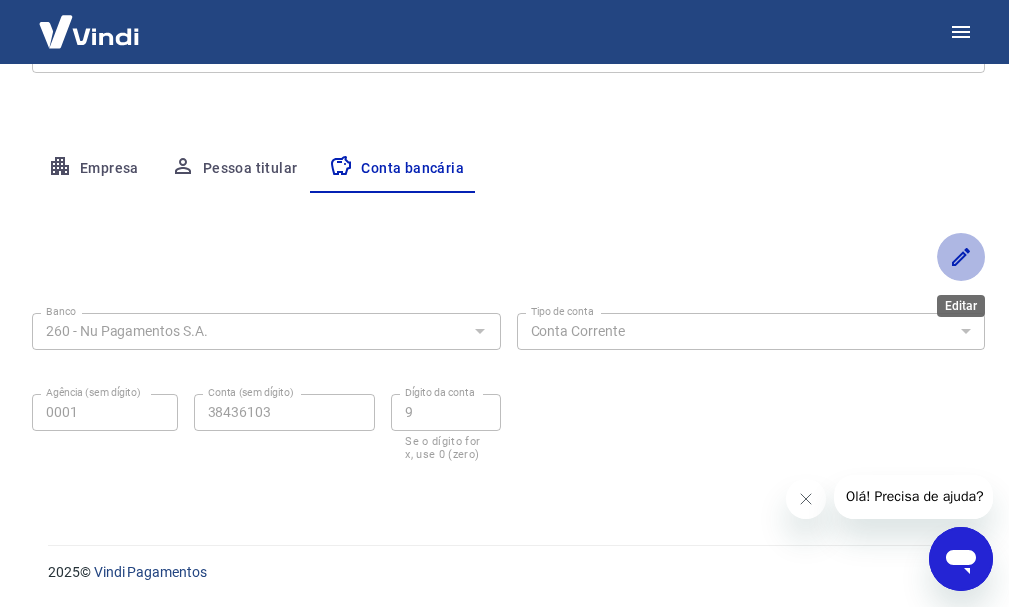 click 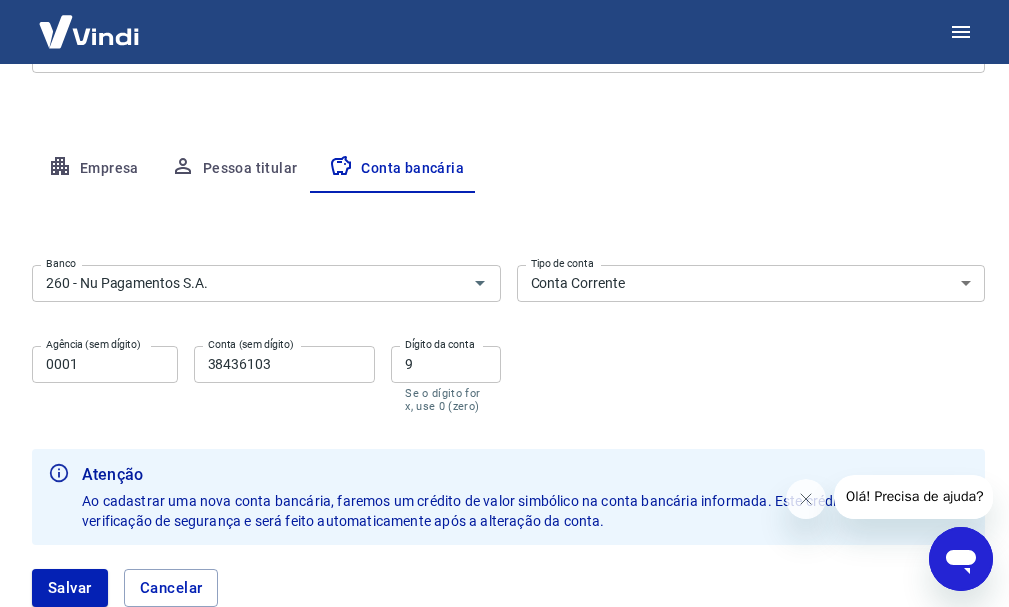 click on "Conta Corrente Conta Poupança" at bounding box center [751, 283] 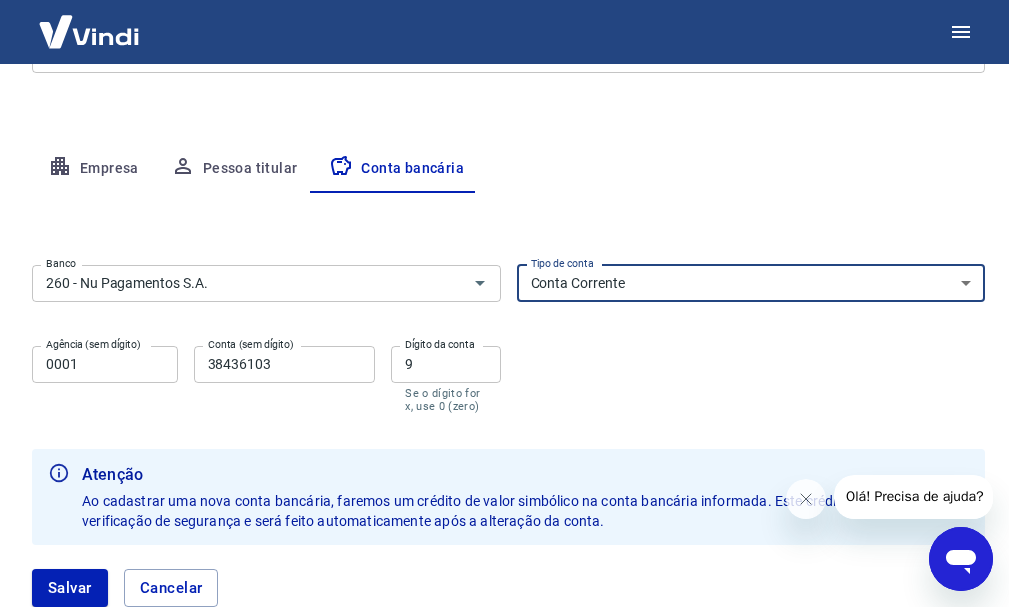 click on "Conta Corrente Conta Poupança" at bounding box center (751, 283) 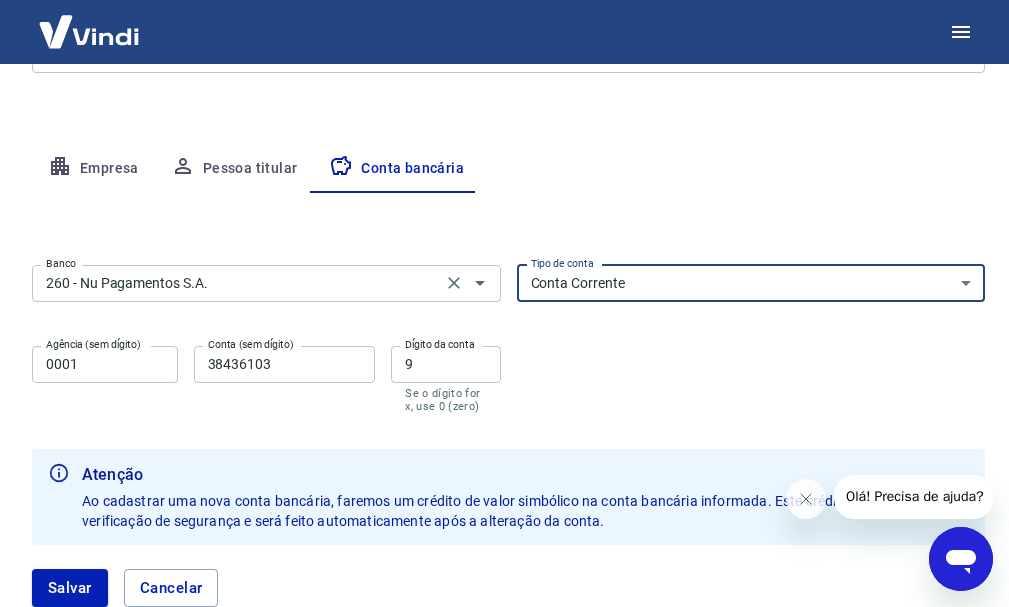 click on "260 - Nu Pagamentos S.A." at bounding box center (237, 283) 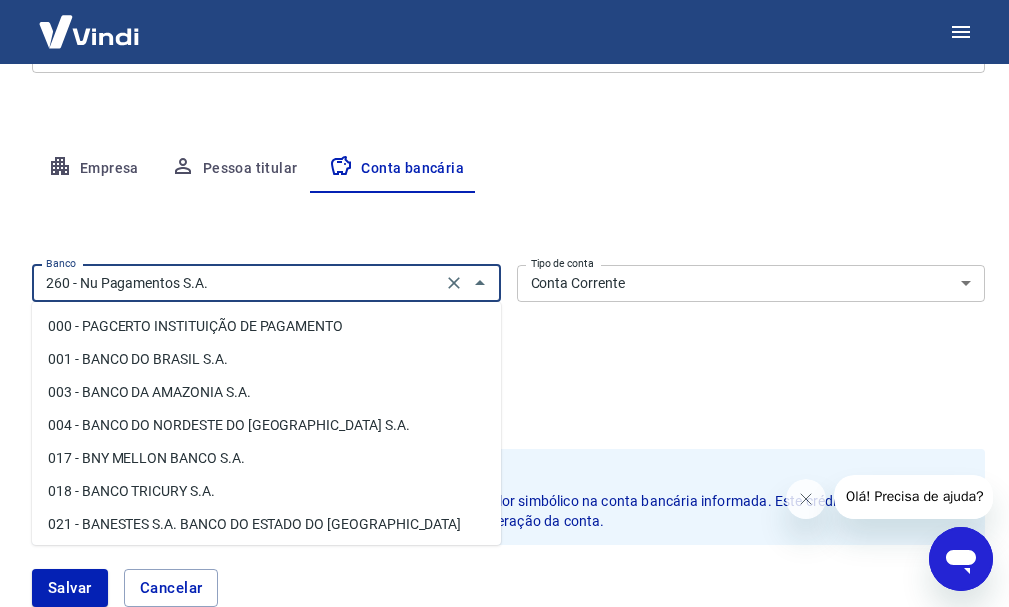 scroll, scrollTop: 1436, scrollLeft: 0, axis: vertical 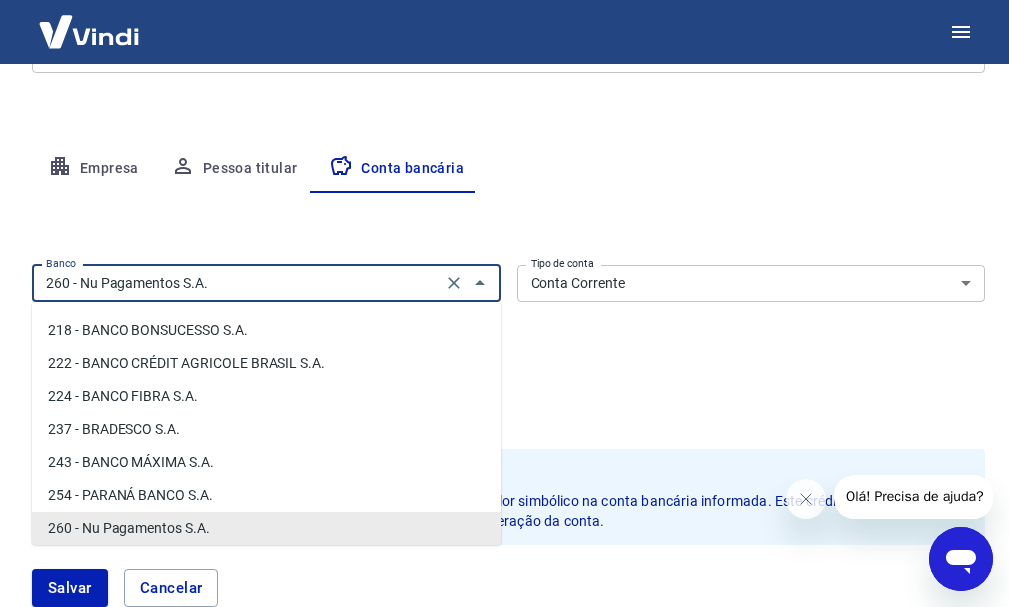 click on "Banco 260 - Nu Pagamentos S.A. Banco Tipo de conta Conta Corrente Conta Poupança Tipo de conta Agência (sem dígito) 0001 Agência (sem dígito) Conta (sem dígito) 38436103 Conta (sem dígito) Dígito da conta 9 Dígito da conta Se o dígito for x, use 0 (zero) Atenção Ao cadastrar uma nova conta bancária, faremos um crédito de valor simbólico na conta bancária informada. Este crédito é apenas para verificação de segurança e será feito automaticamente após a alteração da conta. Salvar Cancelar" at bounding box center [508, 412] 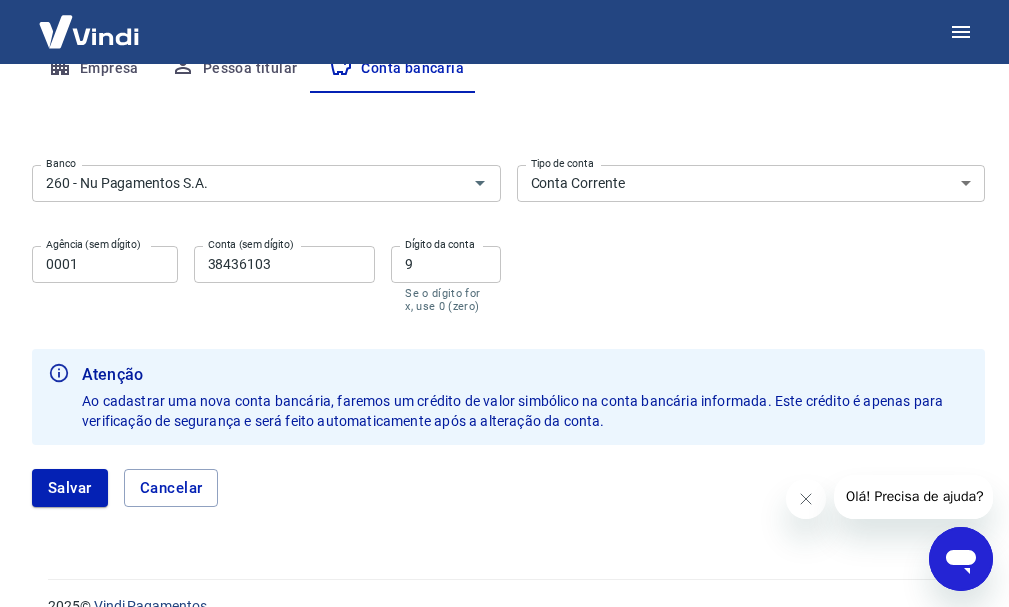 scroll, scrollTop: 448, scrollLeft: 0, axis: vertical 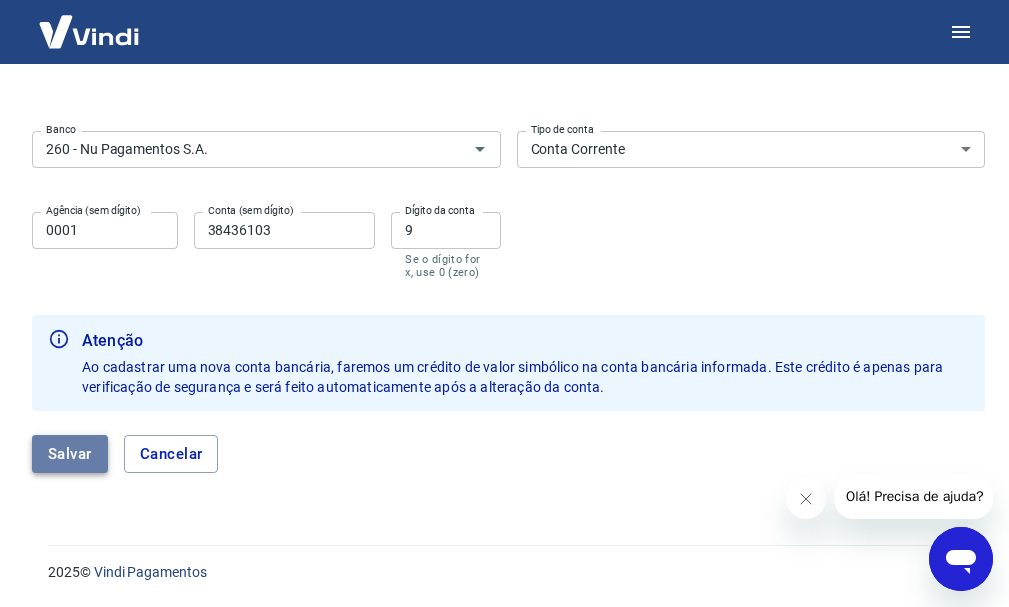 click on "Salvar" at bounding box center [70, 454] 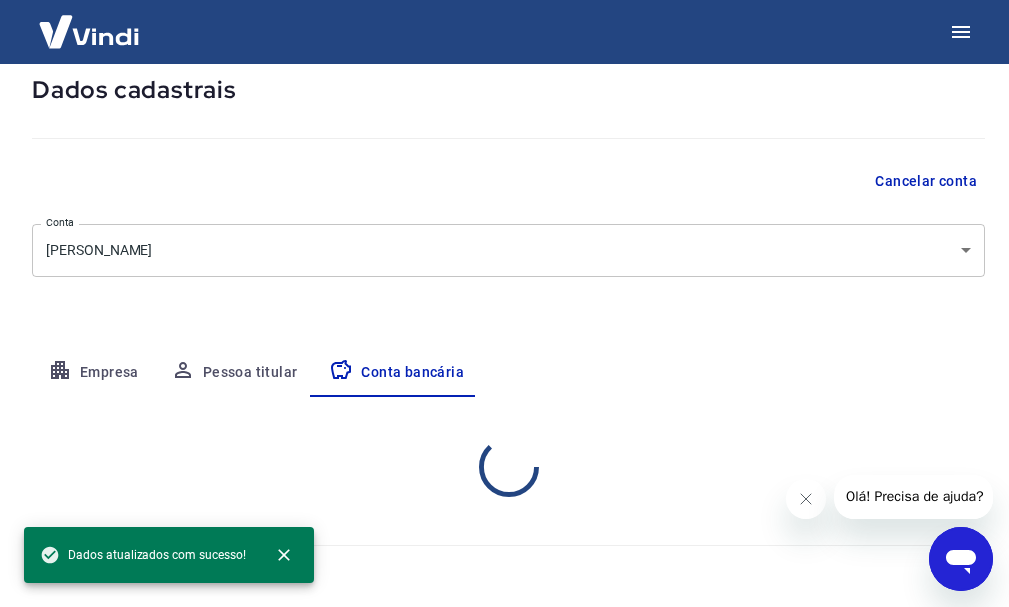 scroll, scrollTop: 314, scrollLeft: 0, axis: vertical 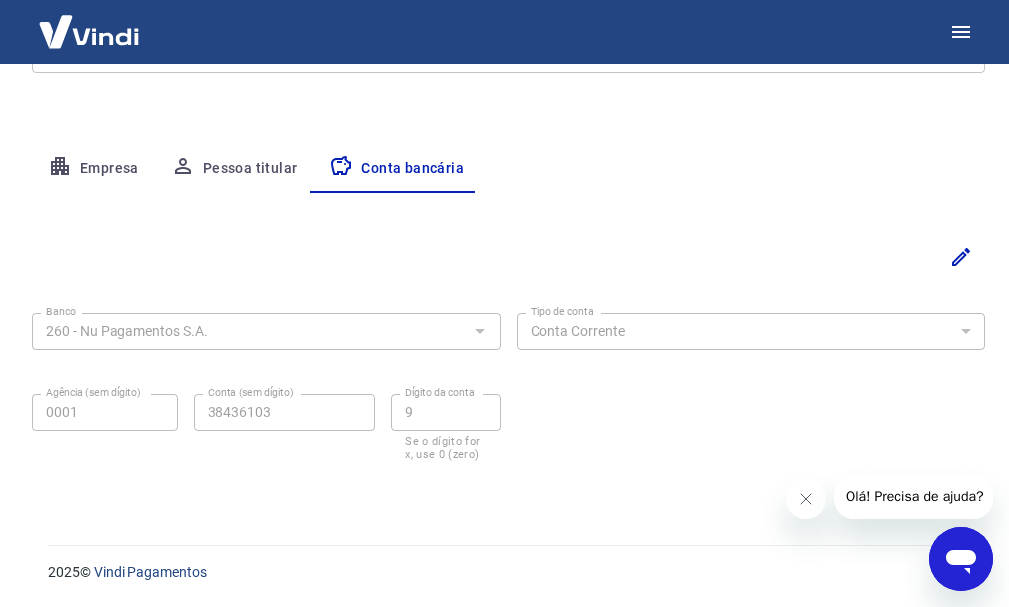 click at bounding box center [89, 31] 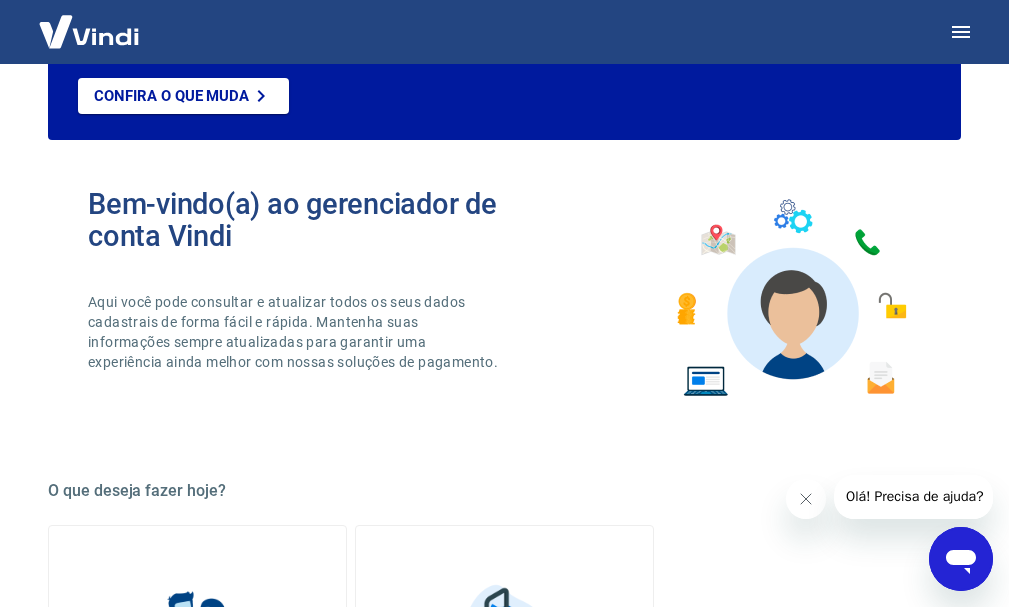 scroll, scrollTop: 0, scrollLeft: 0, axis: both 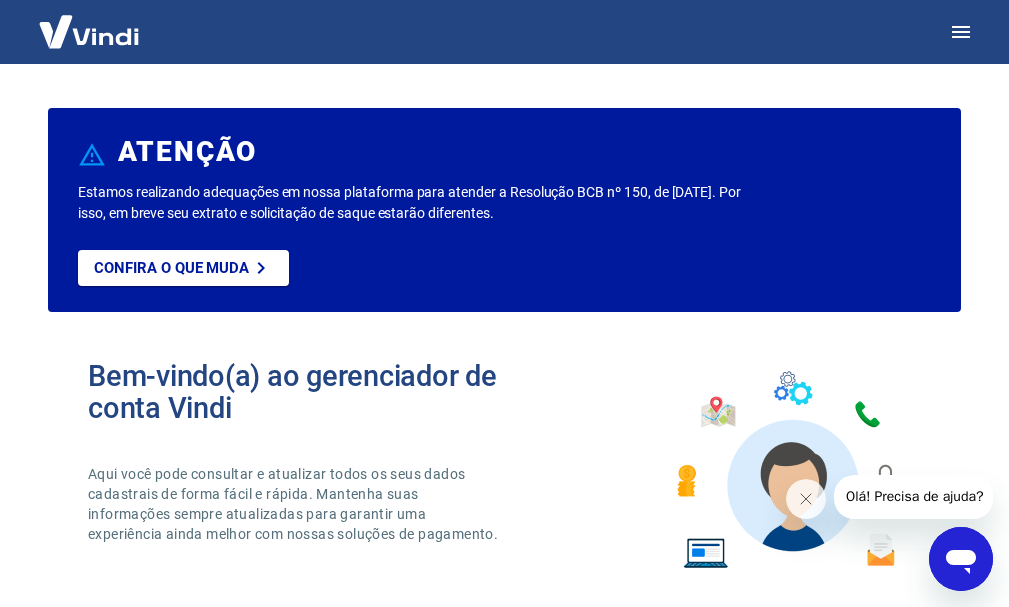 click at bounding box center [89, 31] 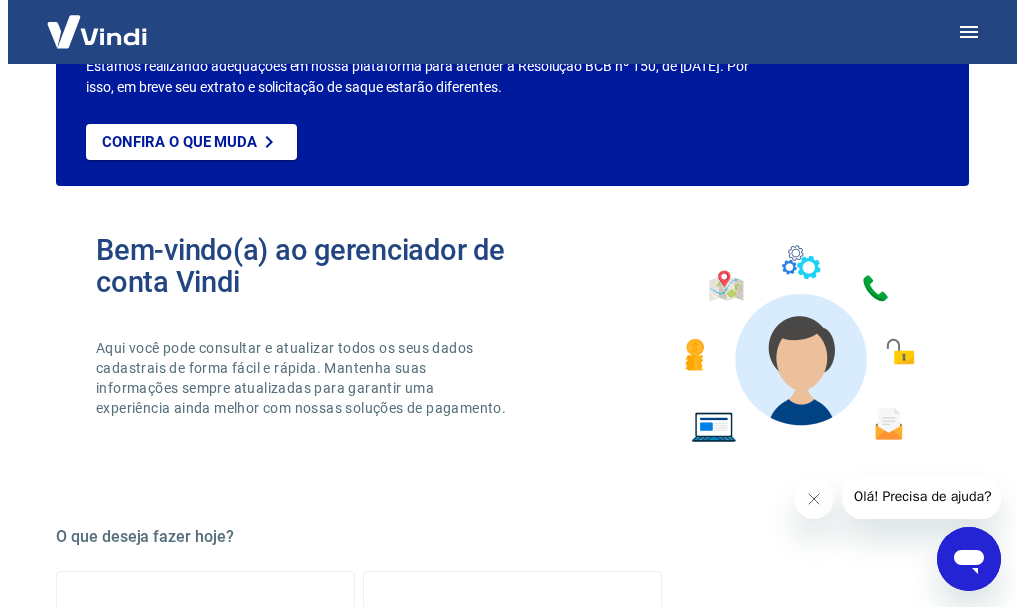 scroll, scrollTop: 0, scrollLeft: 0, axis: both 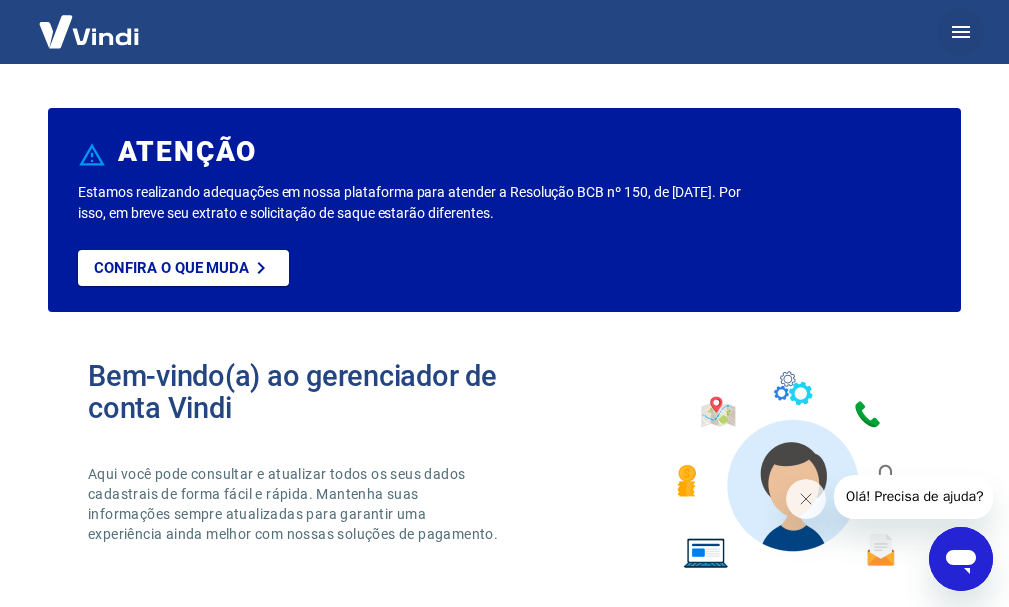 click 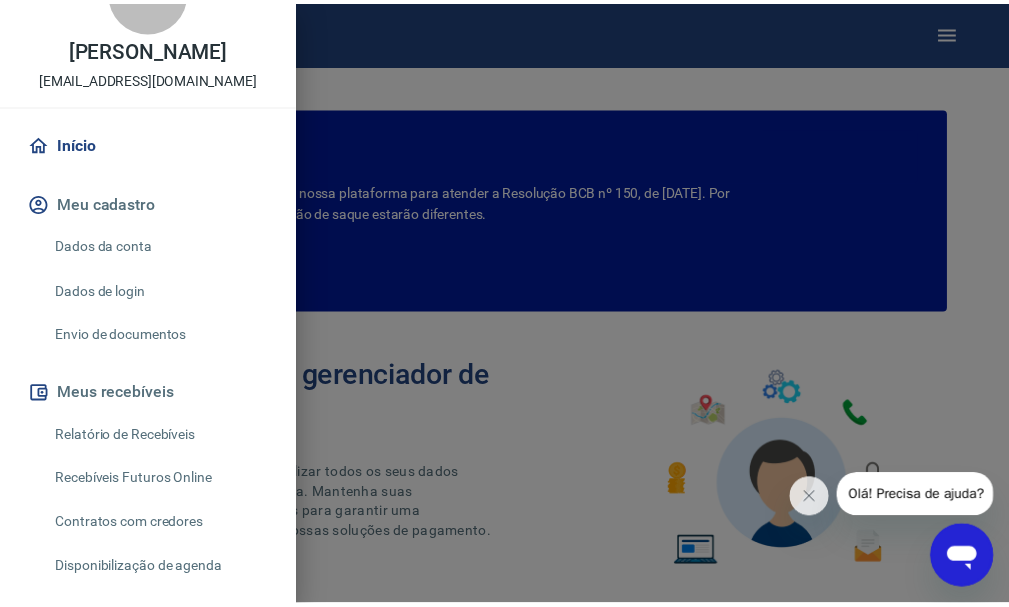scroll, scrollTop: 100, scrollLeft: 0, axis: vertical 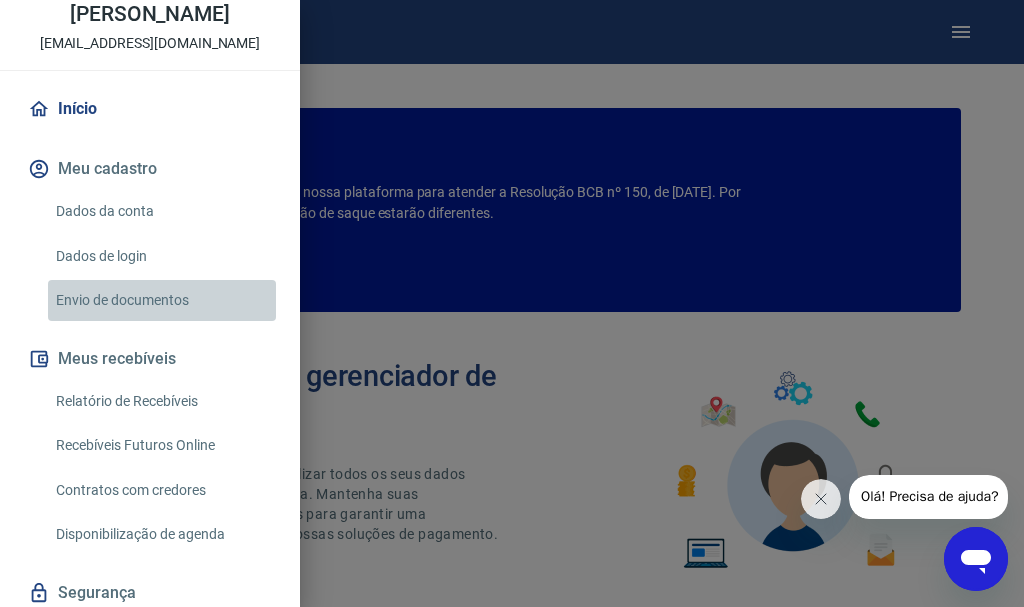 click on "Envio de documentos" at bounding box center [162, 300] 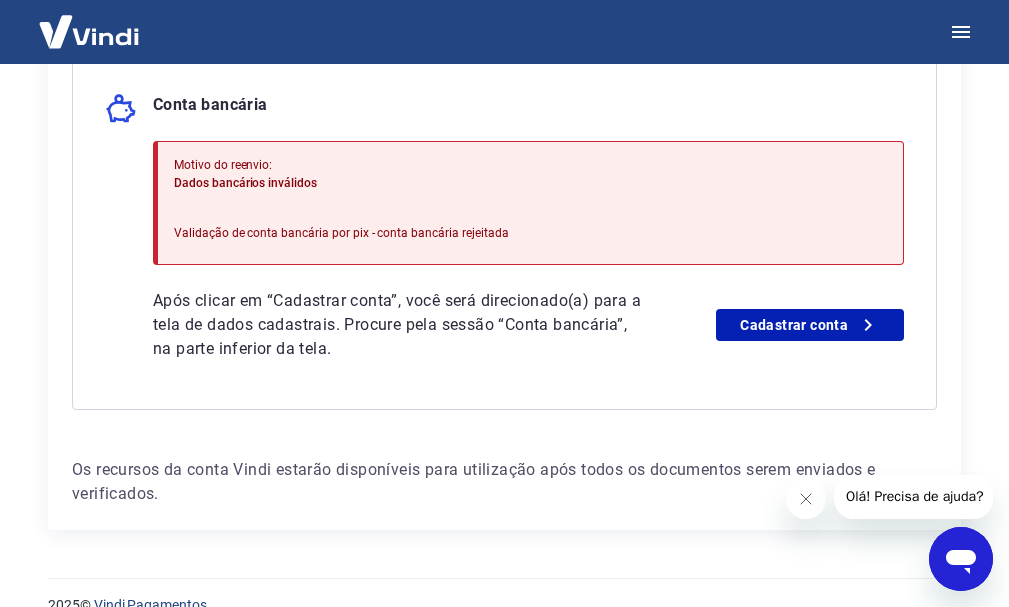 scroll, scrollTop: 533, scrollLeft: 0, axis: vertical 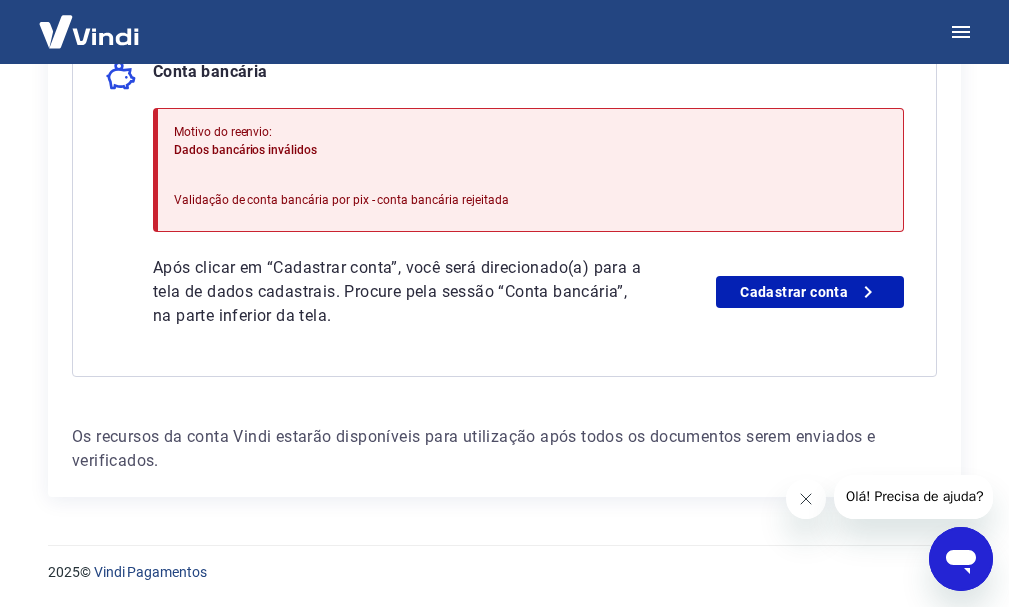 click 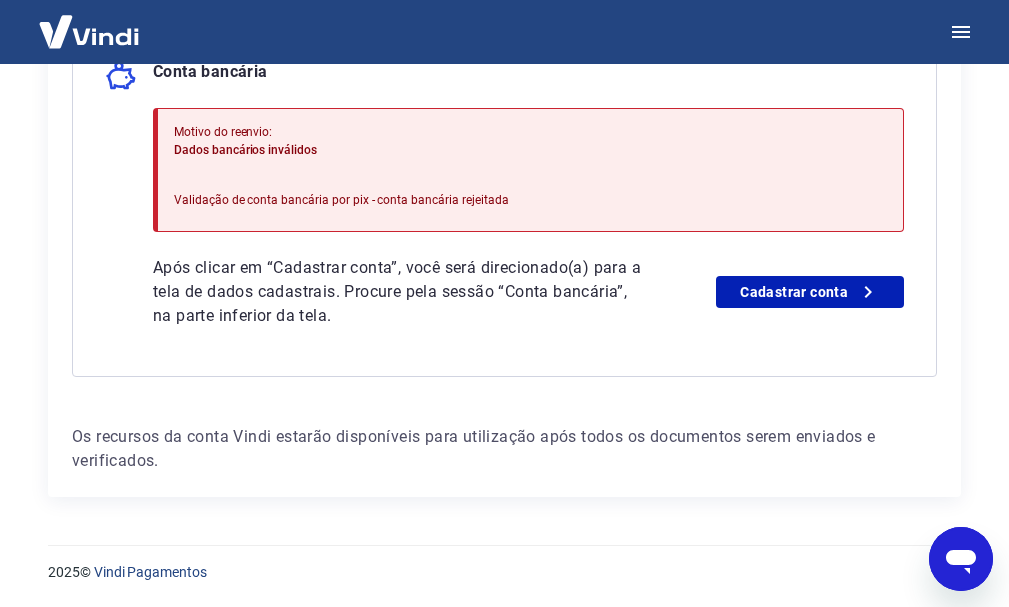 scroll, scrollTop: 333, scrollLeft: 0, axis: vertical 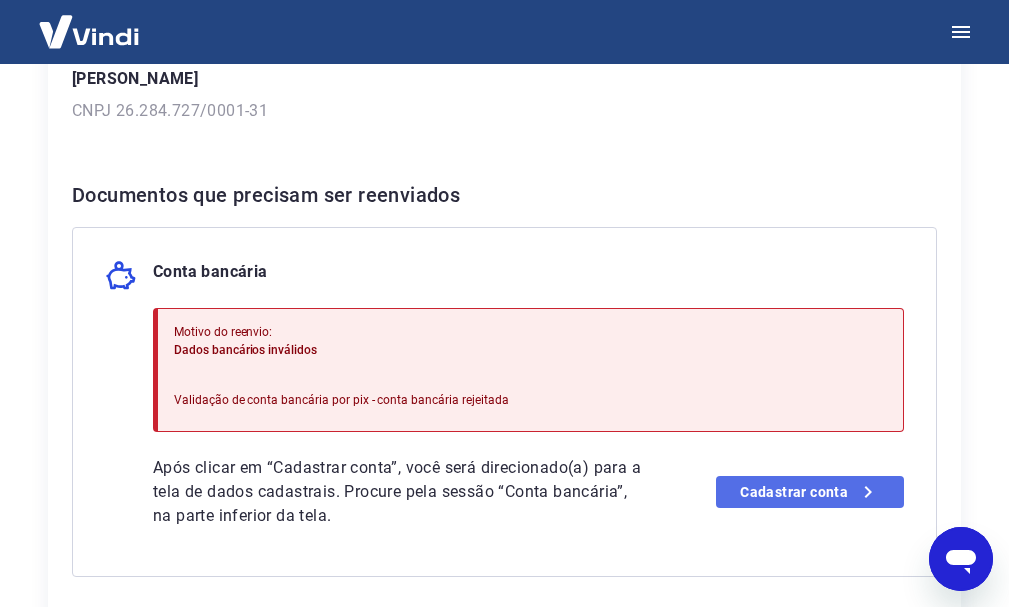 click on "Cadastrar conta" at bounding box center (810, 492) 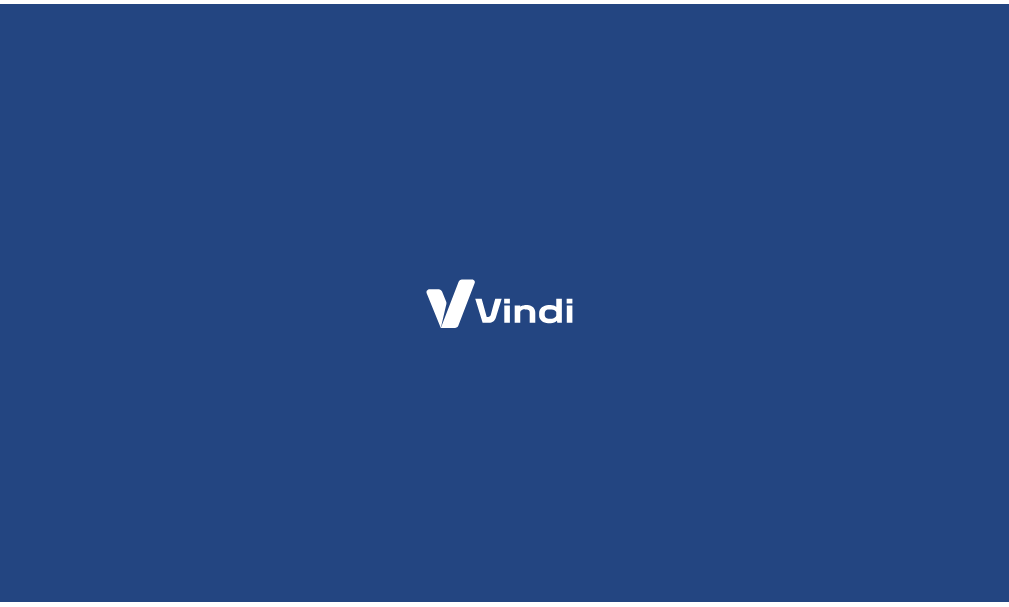 scroll, scrollTop: 0, scrollLeft: 0, axis: both 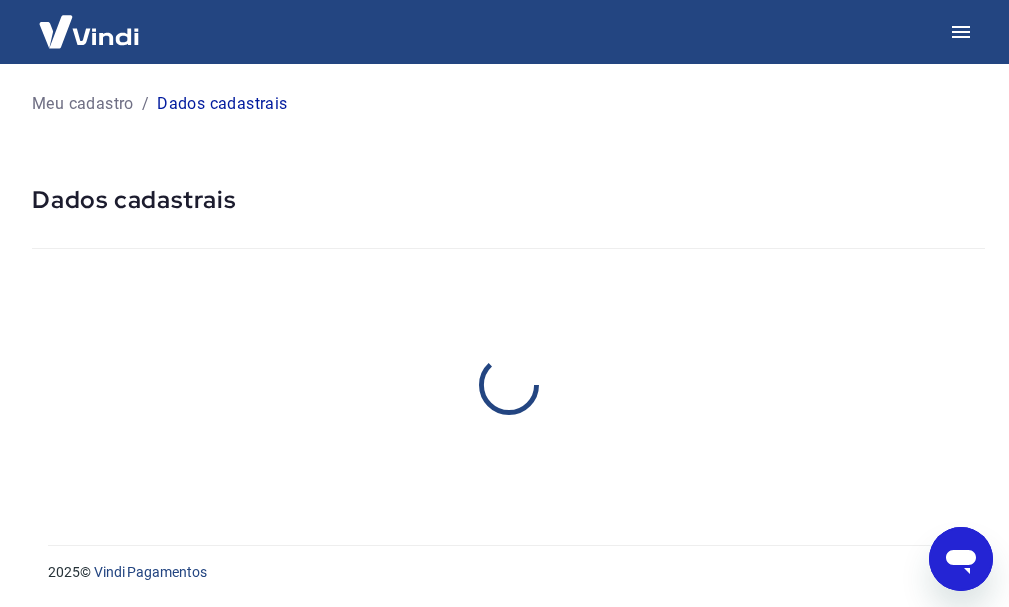 select on "SP" 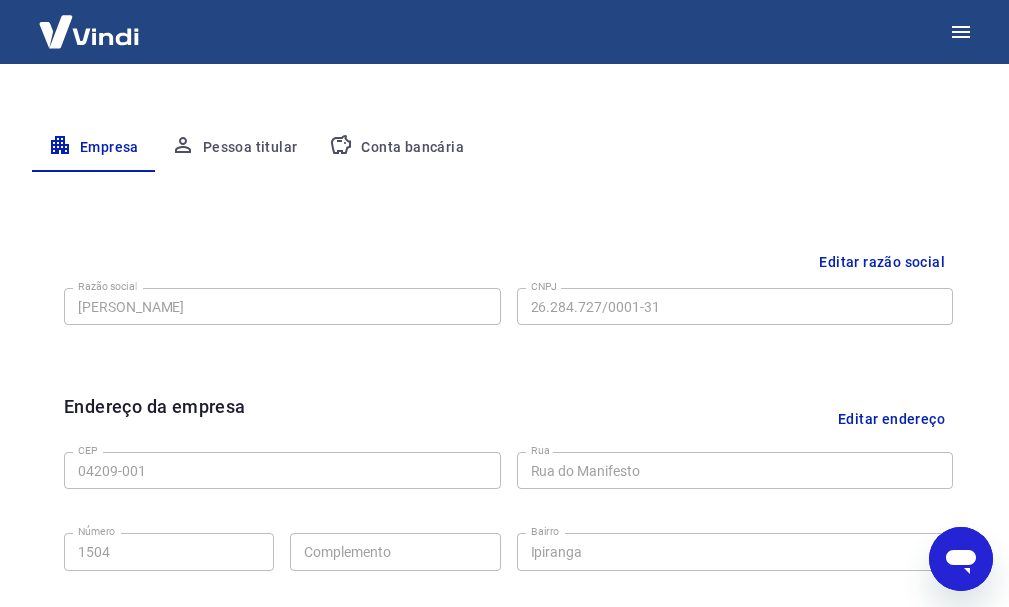 scroll, scrollTop: 0, scrollLeft: 0, axis: both 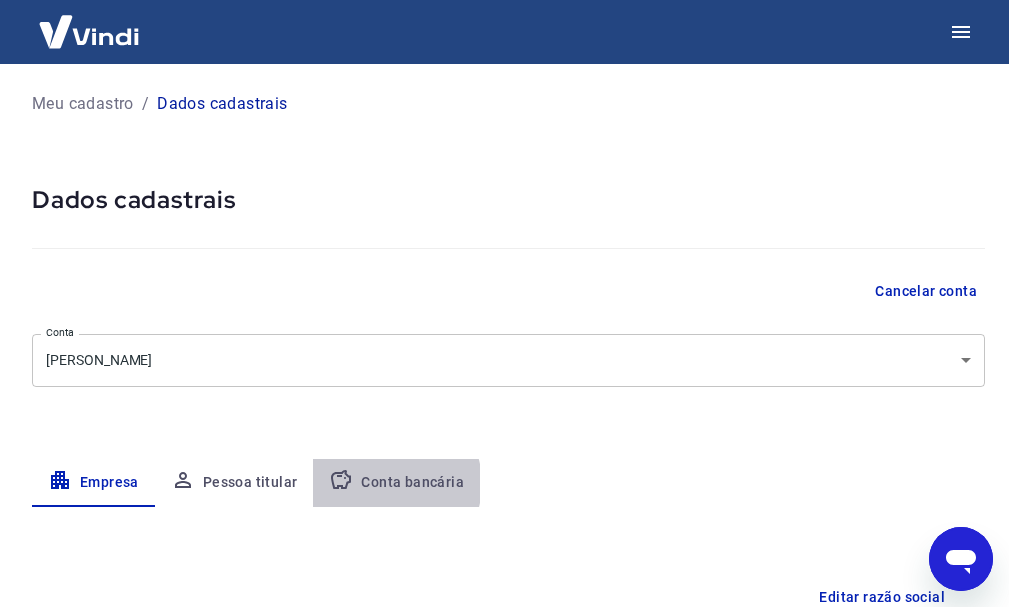 click on "Conta bancária" at bounding box center [396, 483] 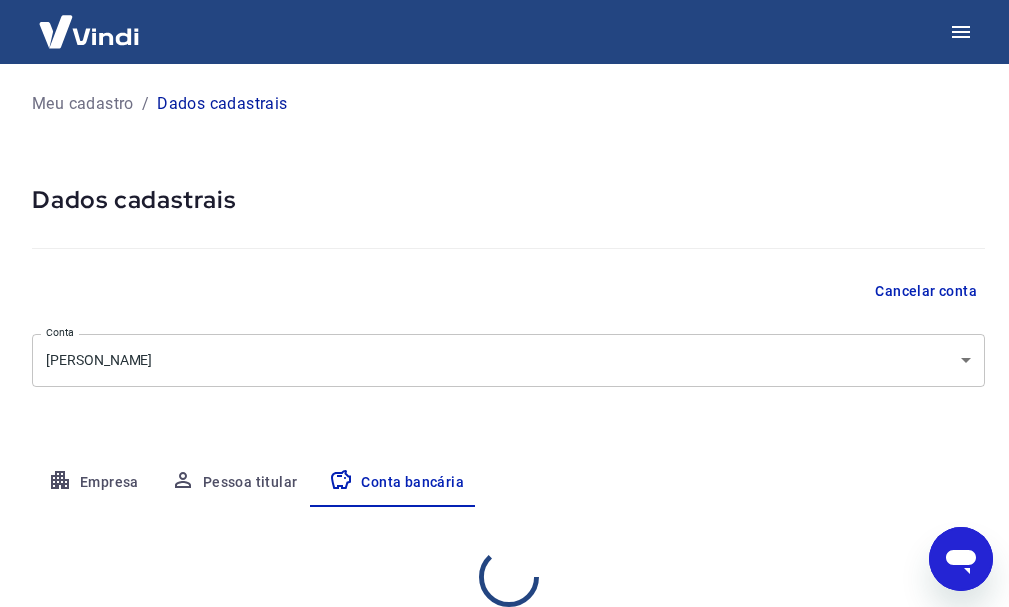 scroll, scrollTop: 0, scrollLeft: 0, axis: both 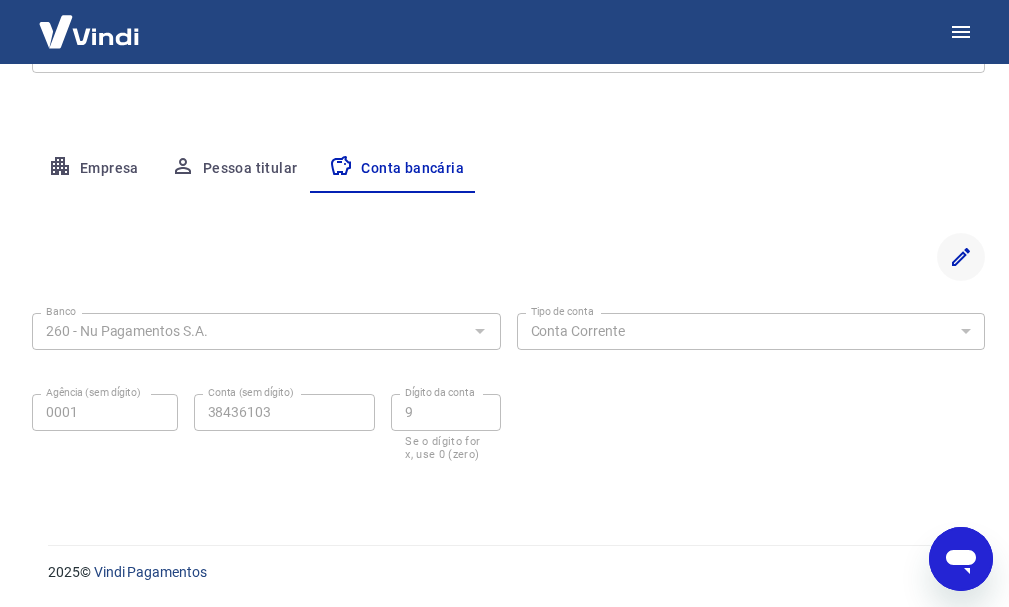 click 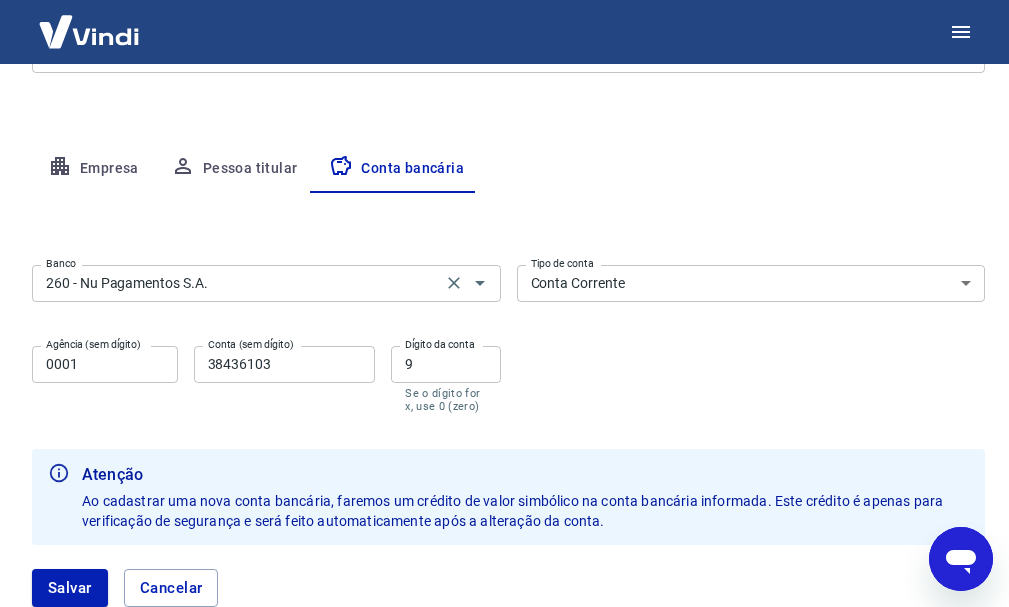 click on "260 - Nu Pagamentos S.A." at bounding box center [237, 283] 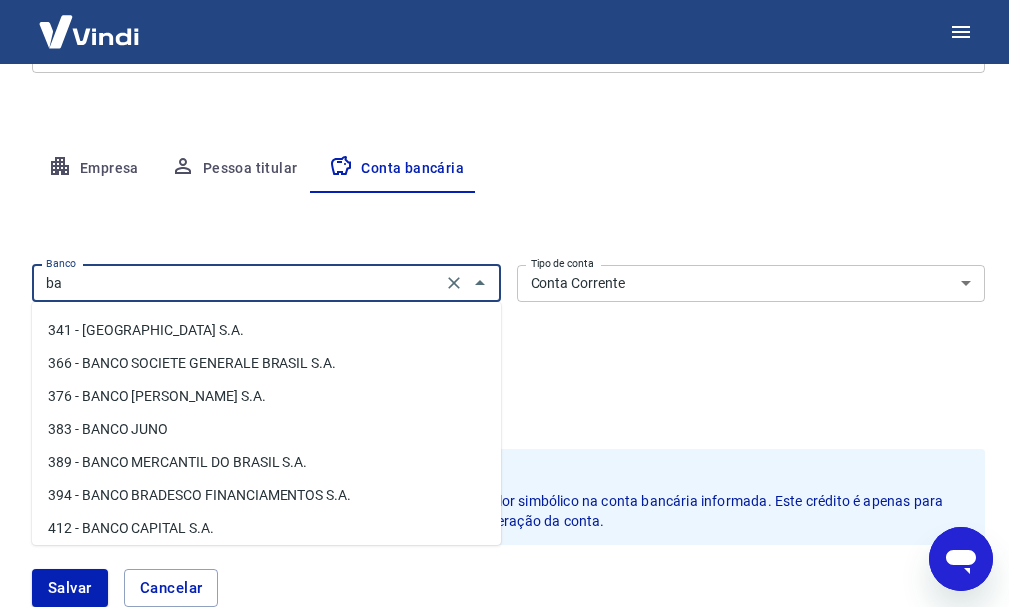 scroll, scrollTop: 0, scrollLeft: 0, axis: both 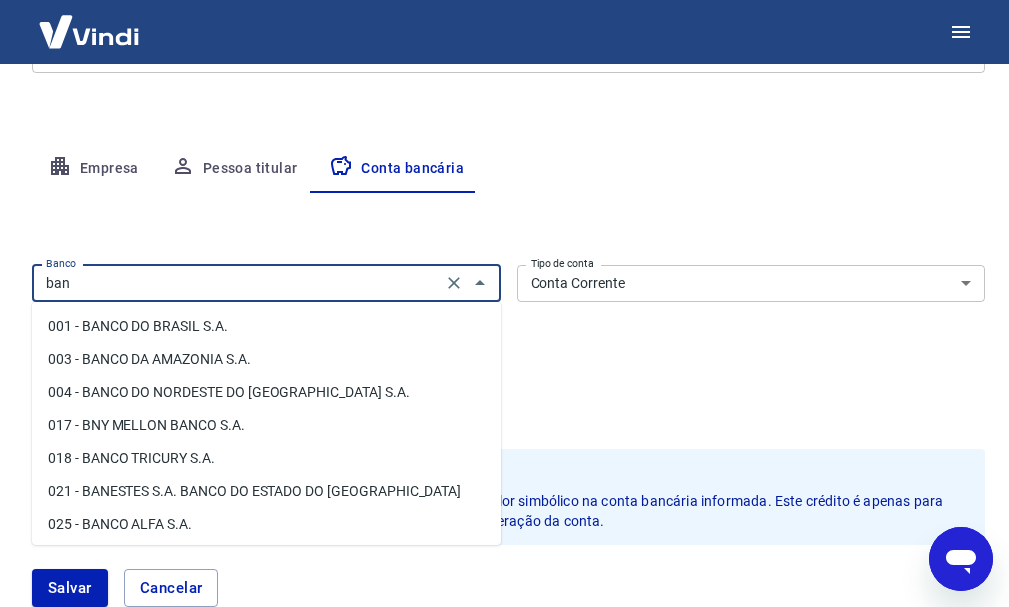 click on "001 - BANCO DO BRASIL S.A." at bounding box center [266, 326] 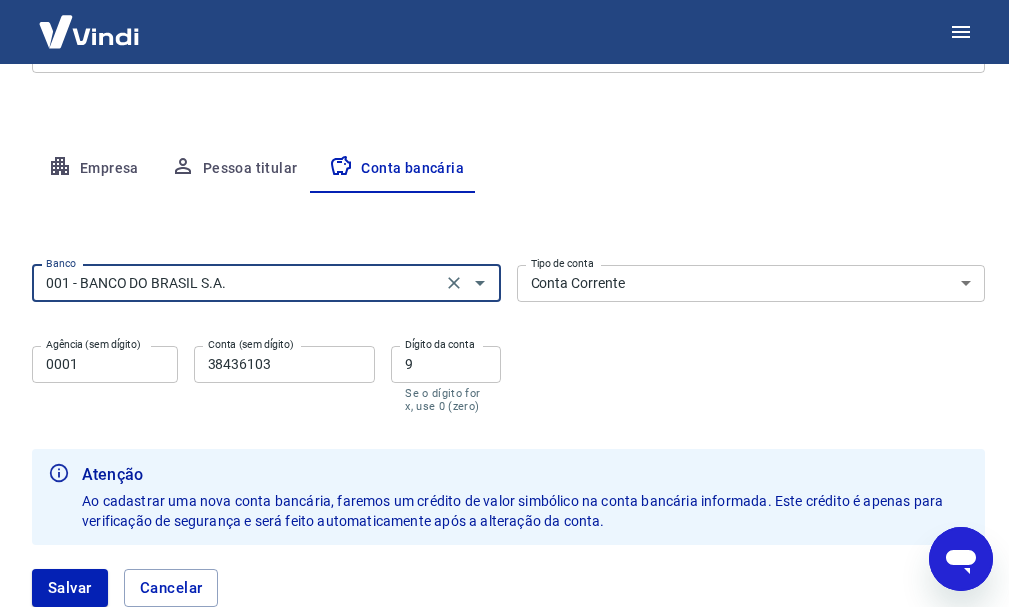 type on "001 - BANCO DO BRASIL S.A." 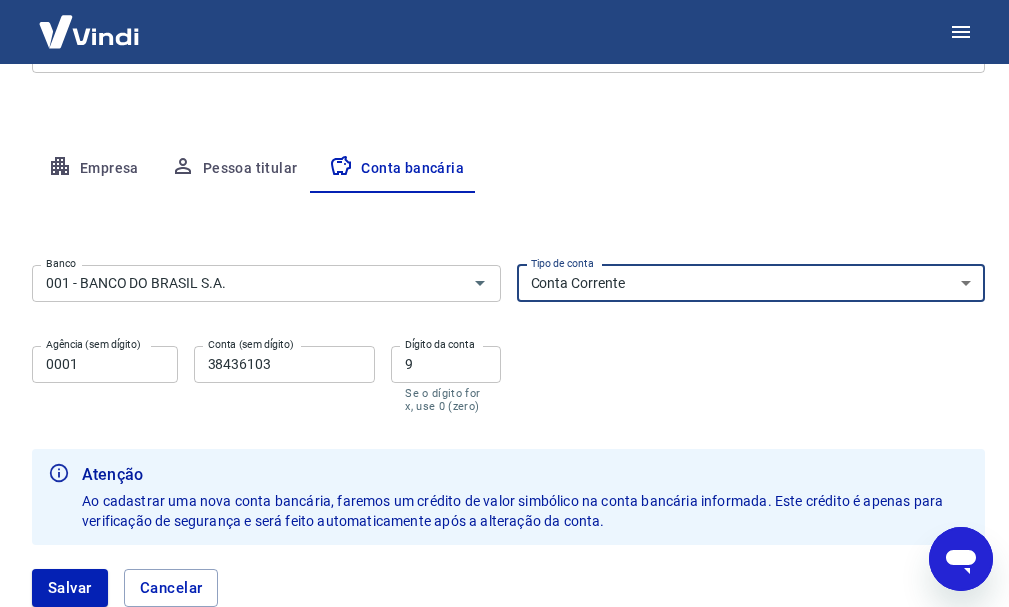 click on "Conta Corrente Conta Poupança" at bounding box center (751, 283) 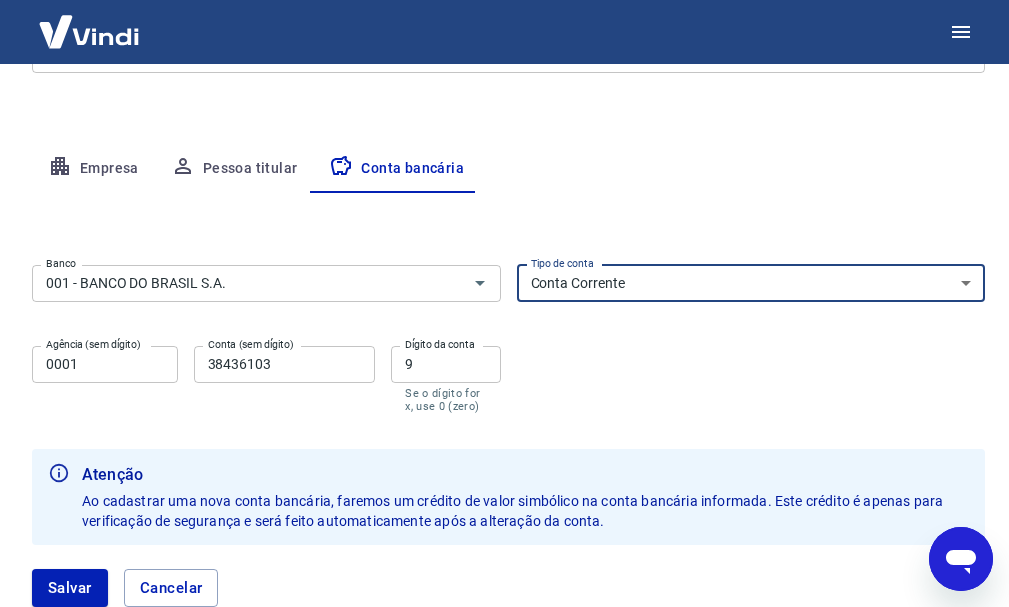 click on "0001" at bounding box center [105, 364] 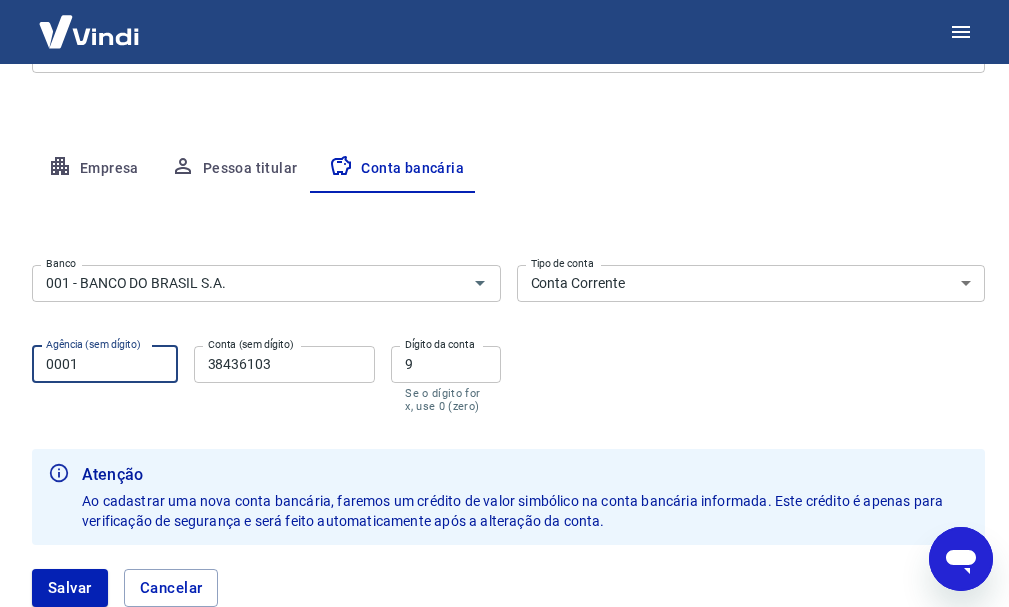drag, startPoint x: 86, startPoint y: 368, endPoint x: 30, endPoint y: 366, distance: 56.0357 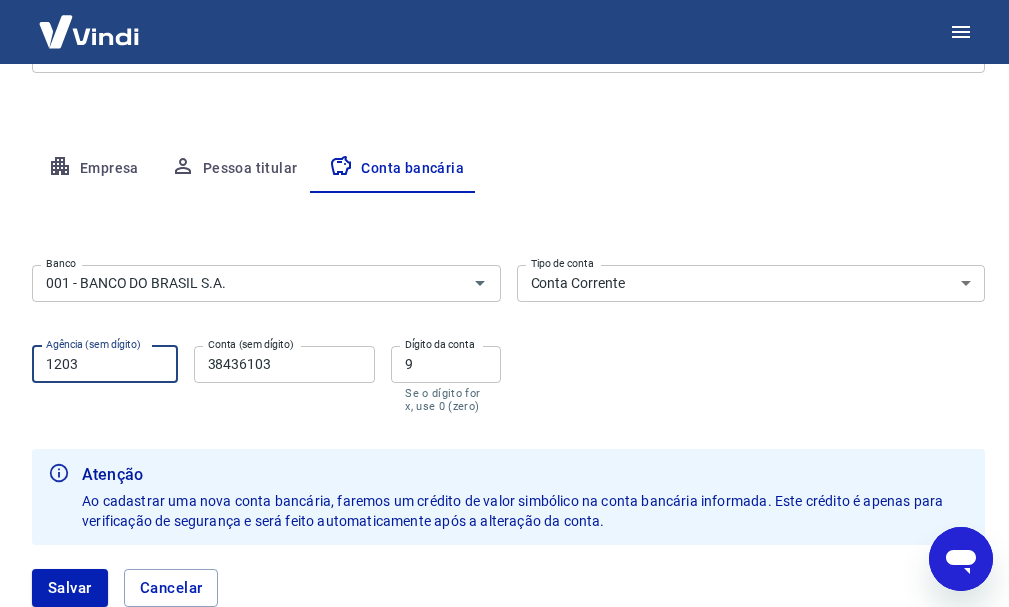 type on "1203" 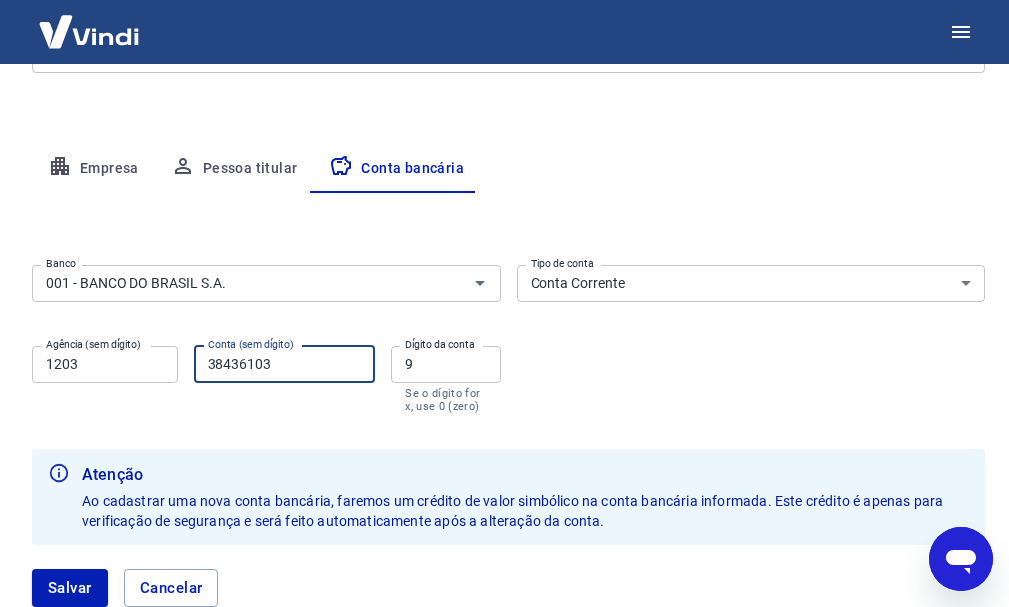 click on "38436103" at bounding box center [285, 364] 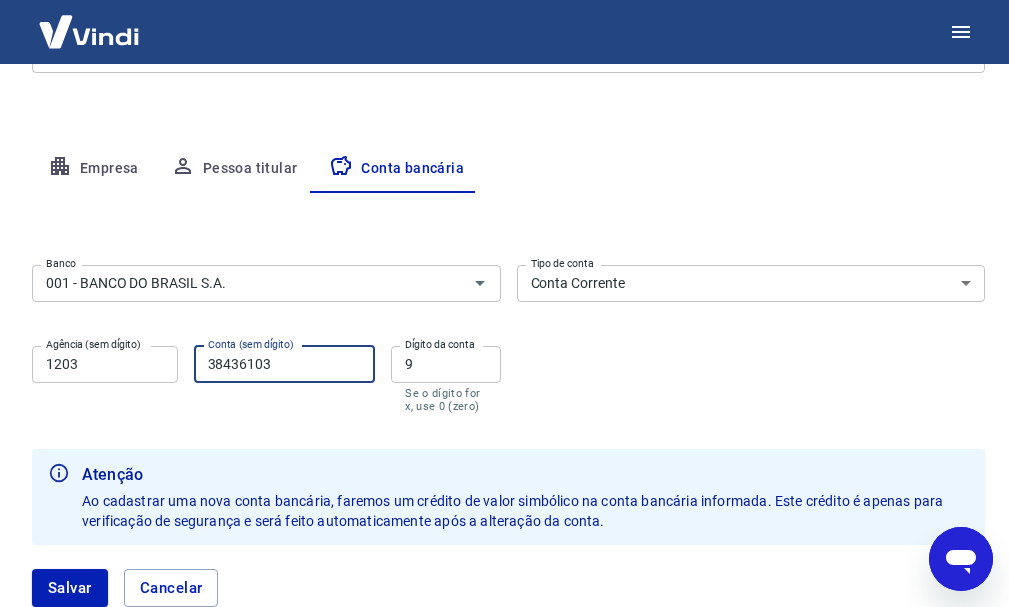 drag, startPoint x: 312, startPoint y: 368, endPoint x: 217, endPoint y: 368, distance: 95 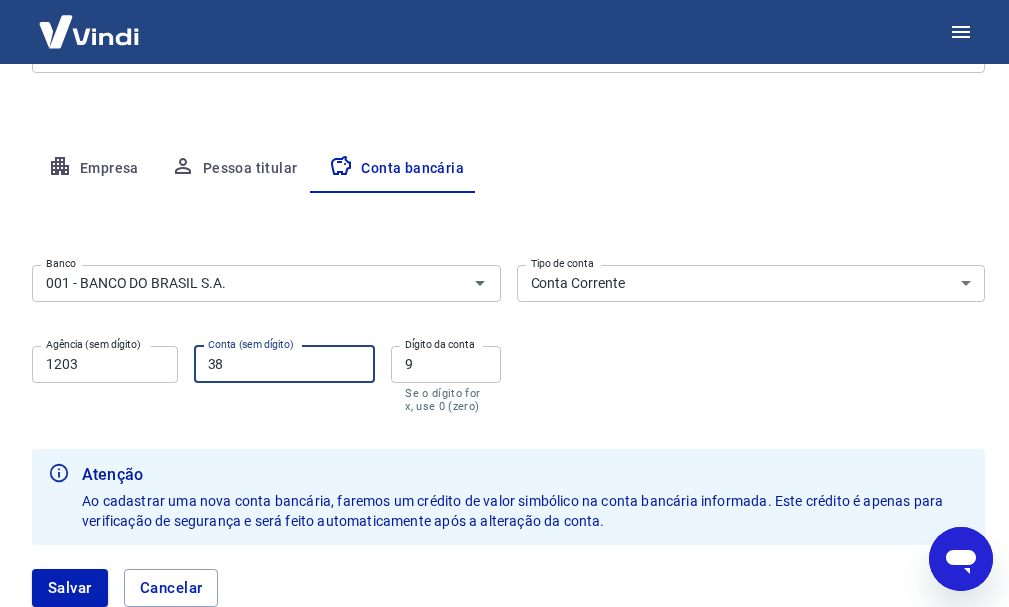 type on "38316" 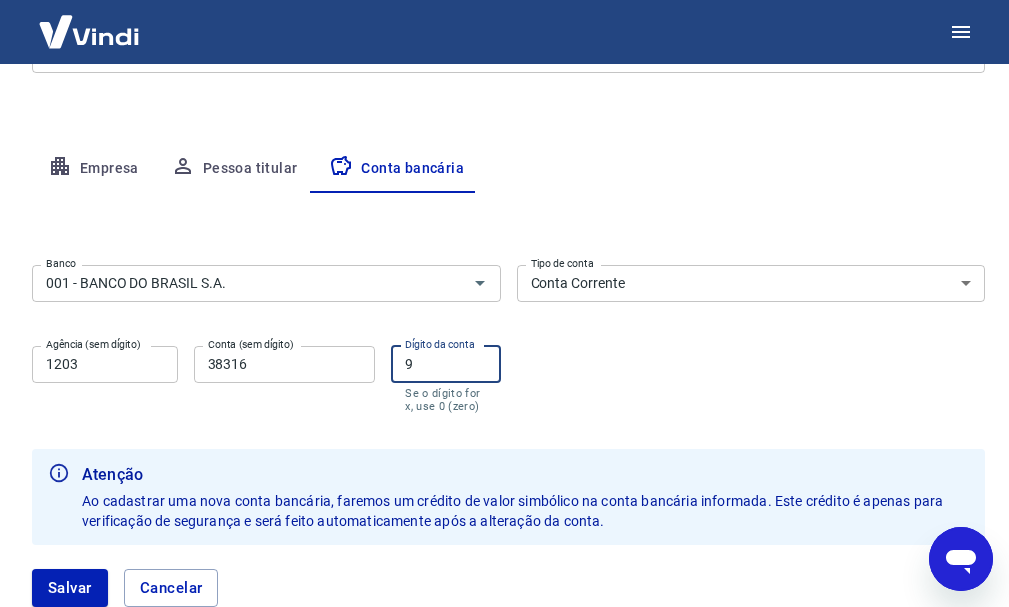 drag, startPoint x: 442, startPoint y: 362, endPoint x: 405, endPoint y: 367, distance: 37.336308 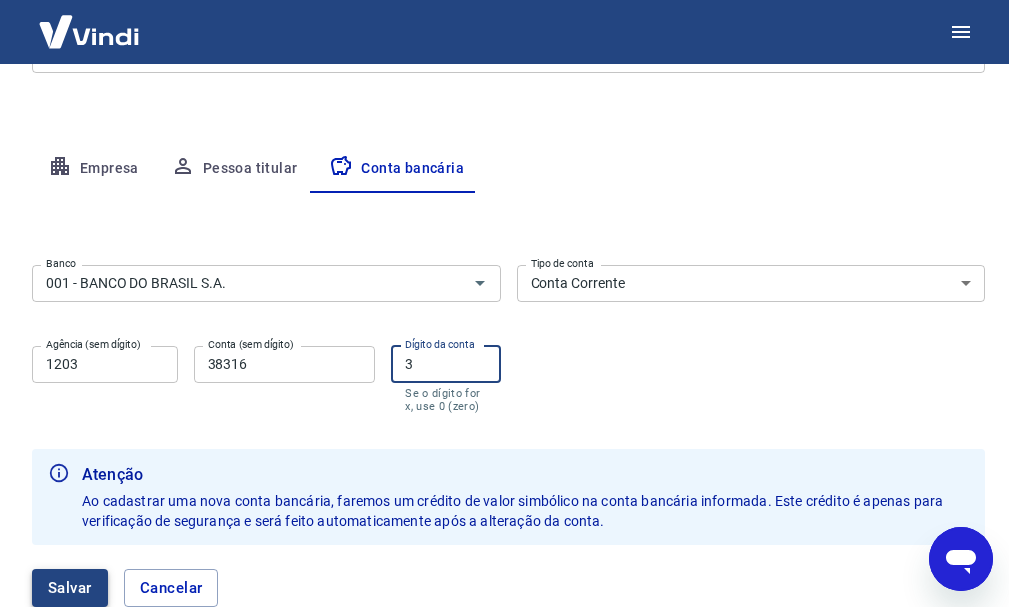 type on "3" 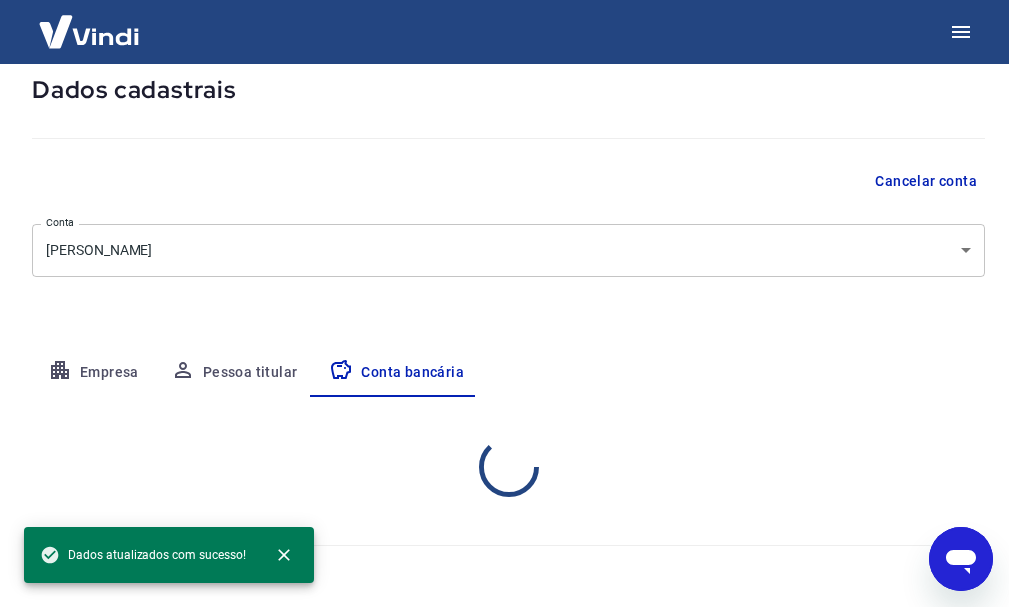select on "1" 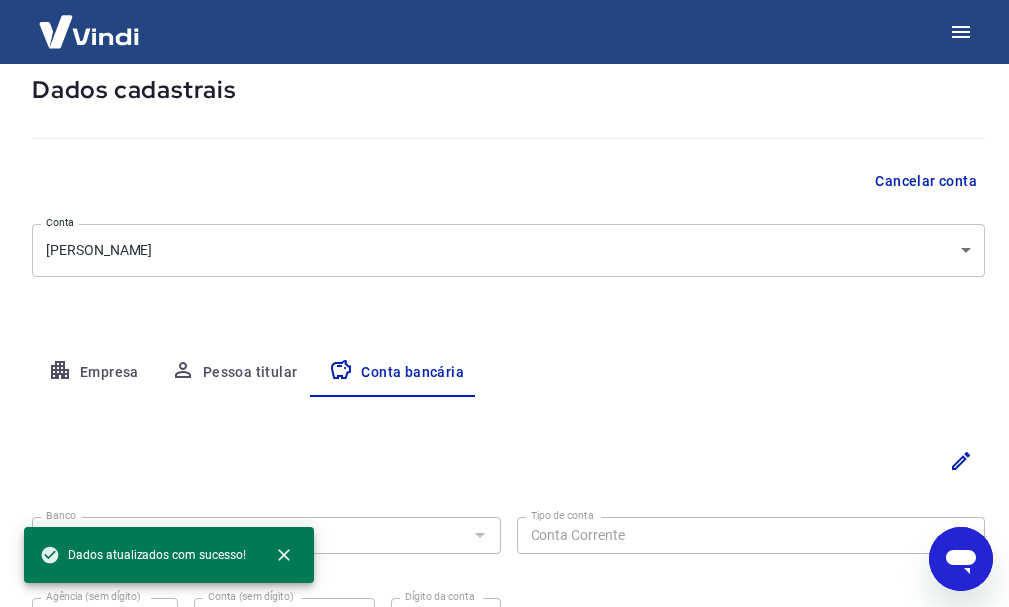 scroll, scrollTop: 314, scrollLeft: 0, axis: vertical 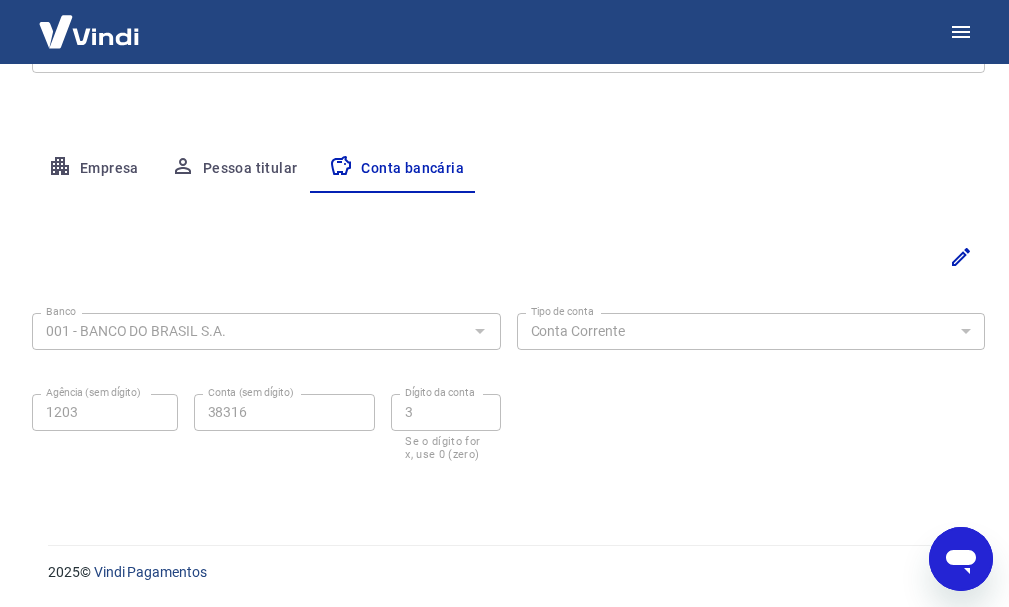 click on "Banco 001 - BANCO DO BRASIL S.A. Banco Tipo de conta Conta Corrente Conta Poupança Tipo de conta Agência (sem dígito) 1203 Agência (sem dígito) Conta (sem dígito) 38316 Conta (sem dígito) Dígito da conta 3 Dígito da conta Se o dígito for x, use 0 (zero)" at bounding box center [508, 385] 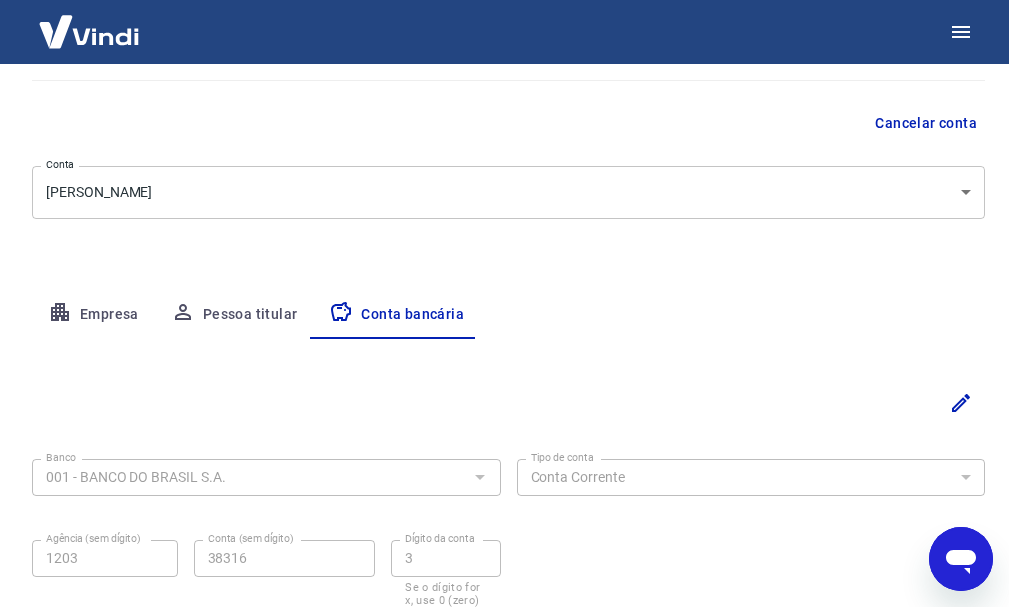 scroll, scrollTop: 0, scrollLeft: 0, axis: both 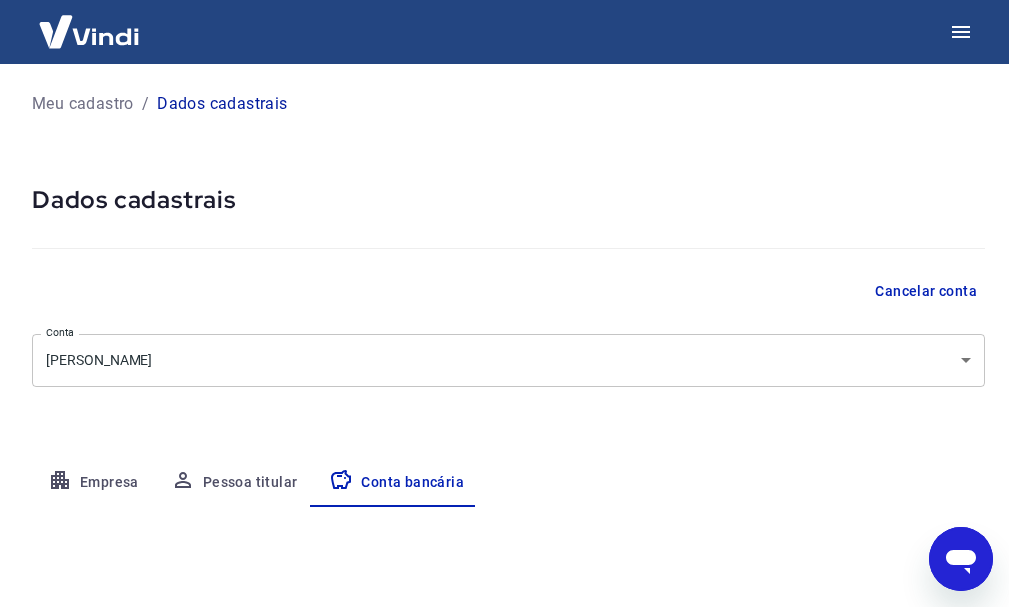 click on "Meu cadastro" at bounding box center (83, 104) 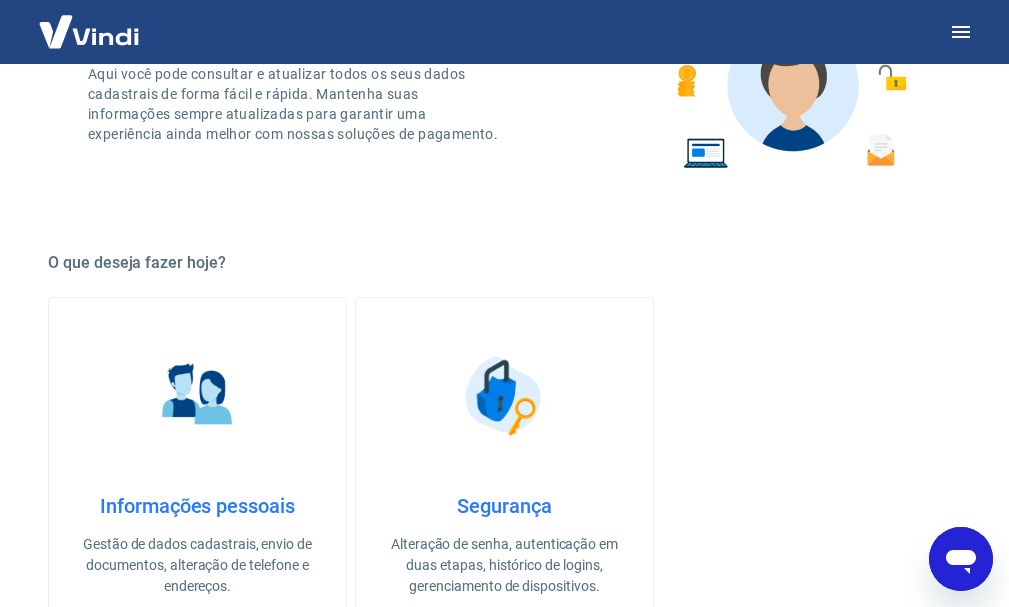 scroll, scrollTop: 0, scrollLeft: 0, axis: both 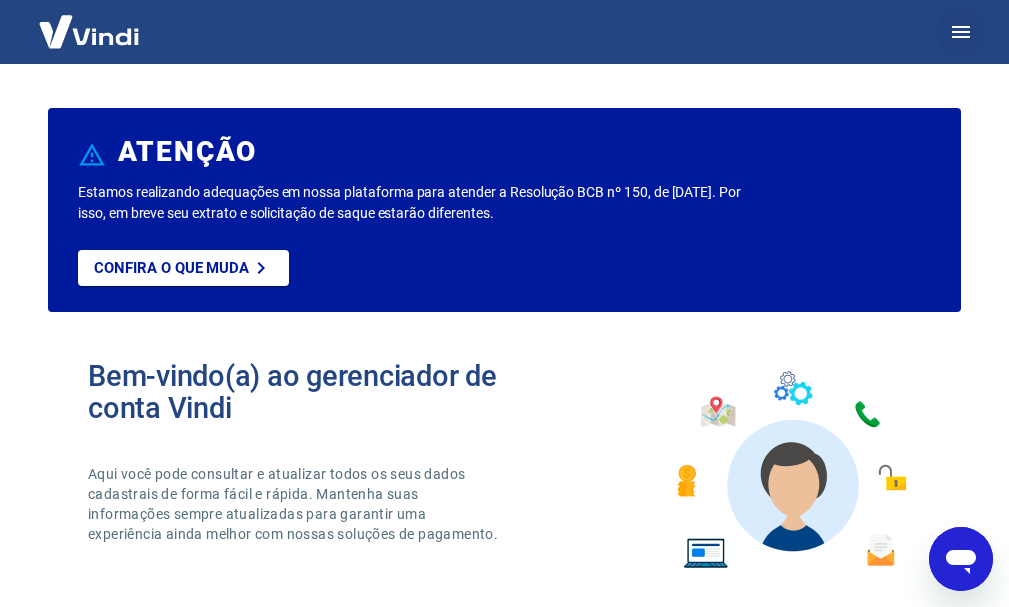 click 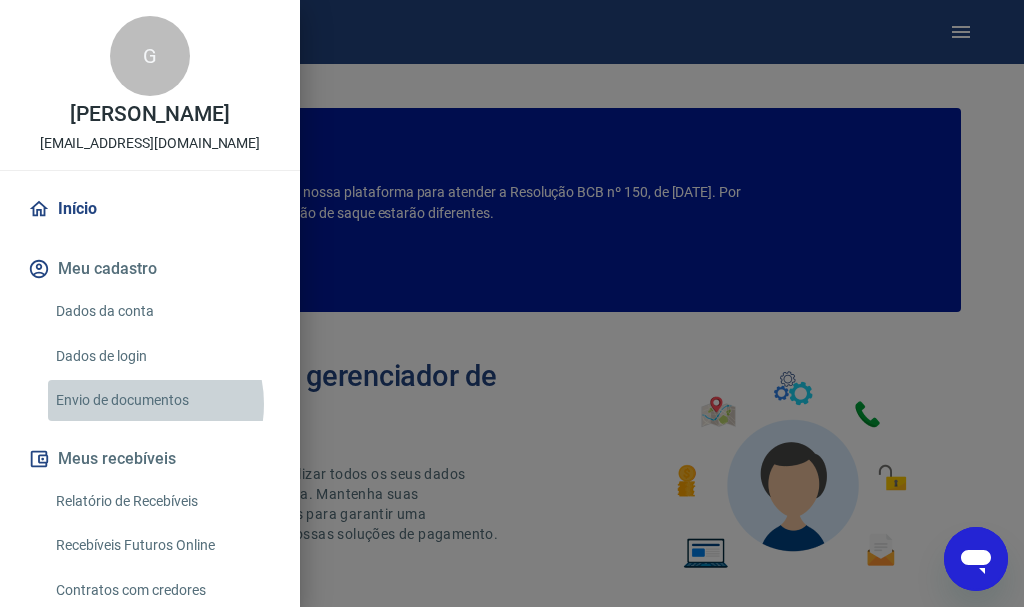 click on "Envio de documentos" at bounding box center (162, 400) 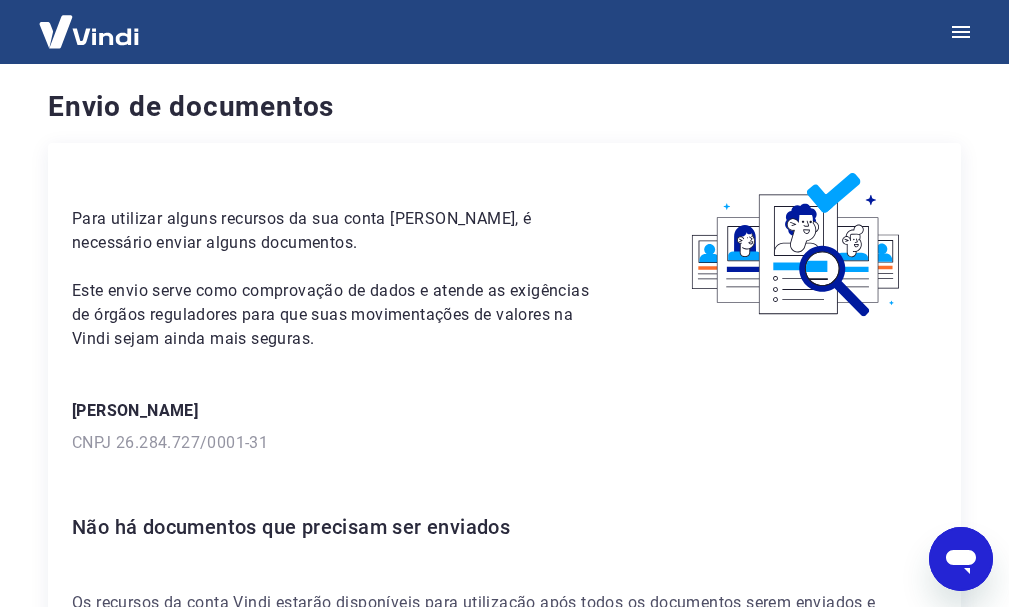 scroll, scrollTop: 0, scrollLeft: 0, axis: both 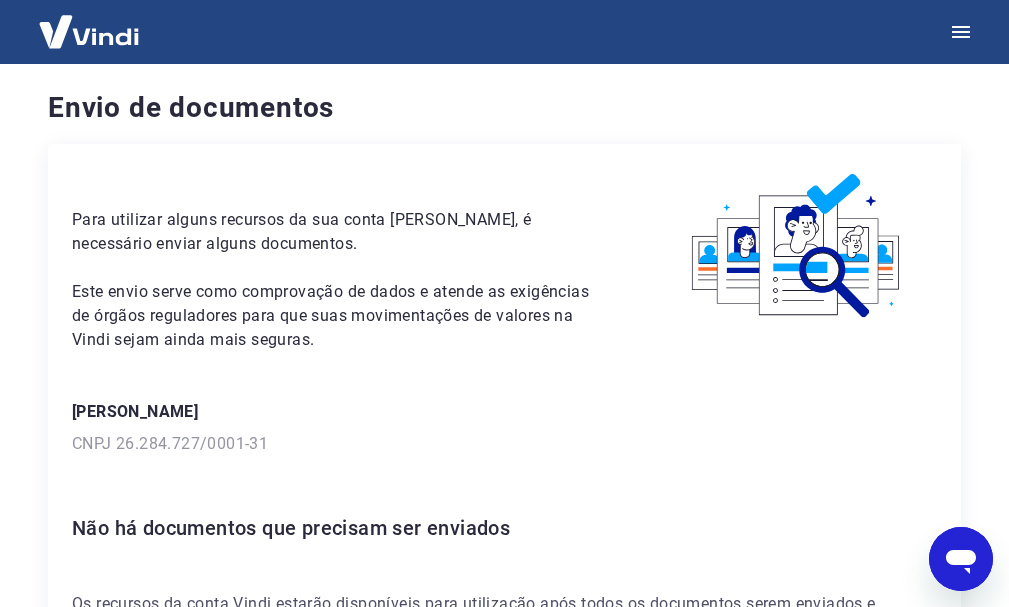 click at bounding box center (89, 31) 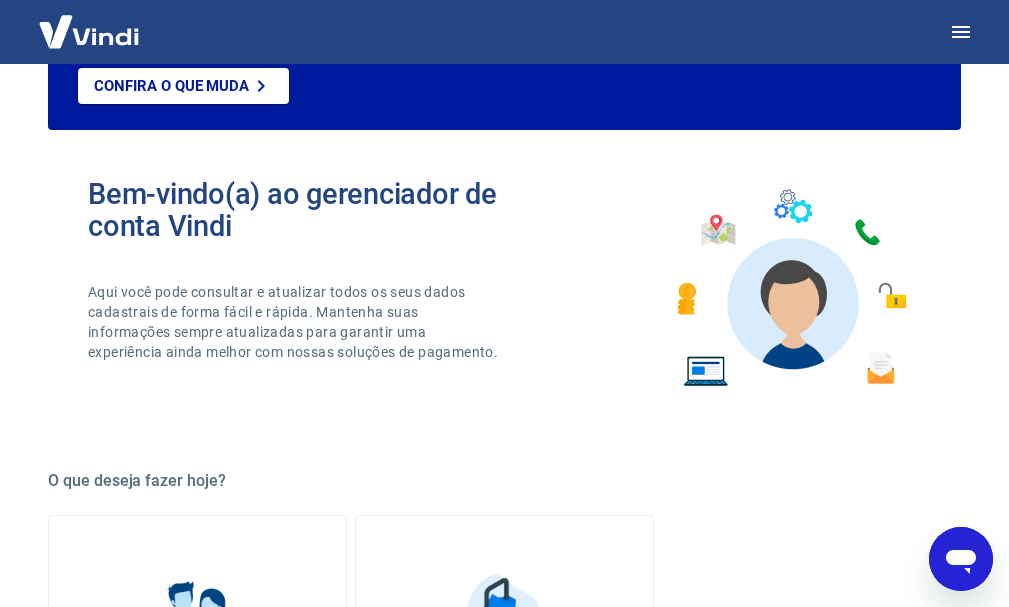 scroll, scrollTop: 0, scrollLeft: 0, axis: both 